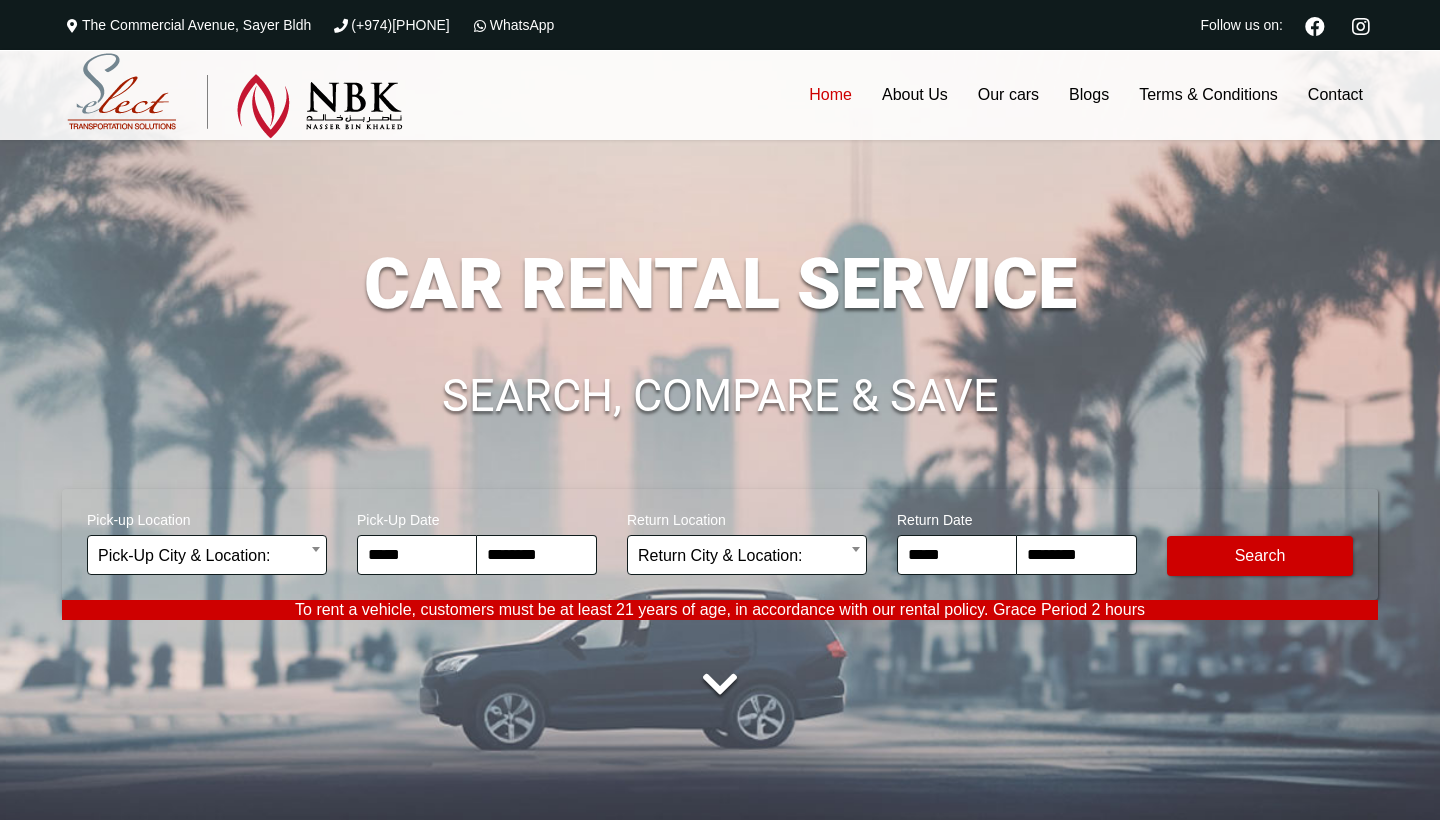 scroll, scrollTop: 0, scrollLeft: 0, axis: both 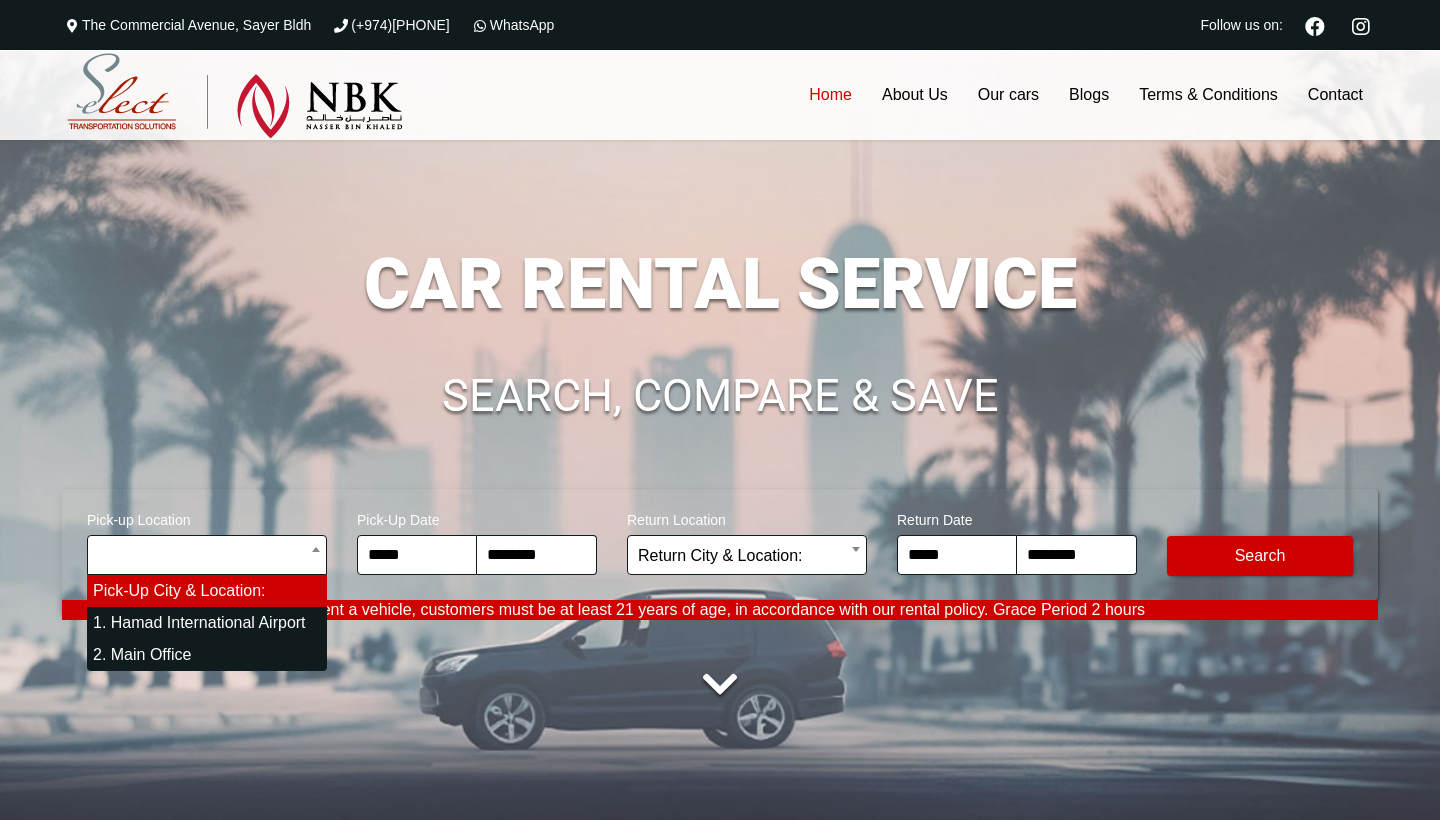 click on "Pick-Up City & Location:
[LOCATION]" at bounding box center [720, 3516] 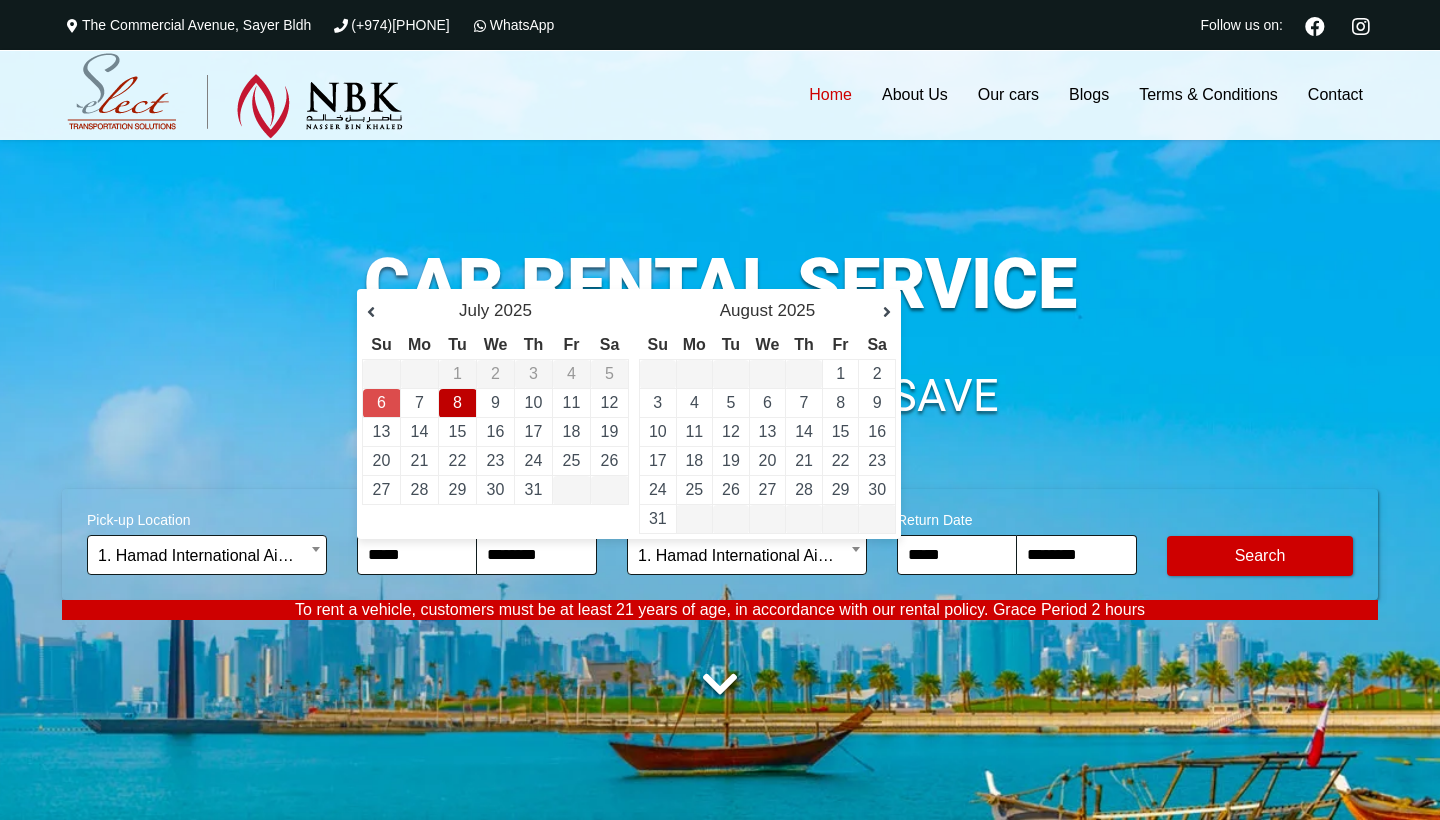 click on "8" at bounding box center (458, 374) 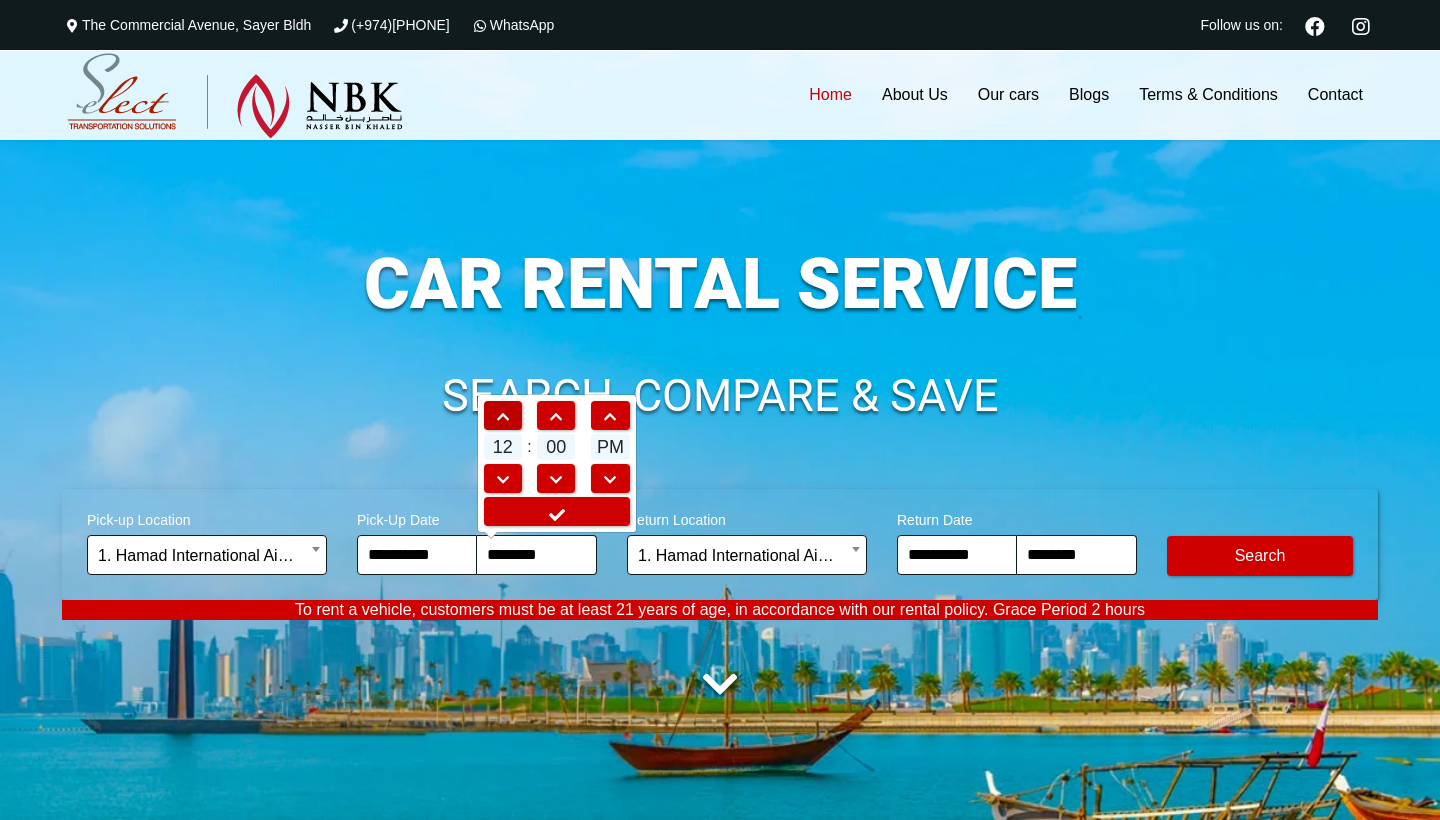 click at bounding box center (503, 417) 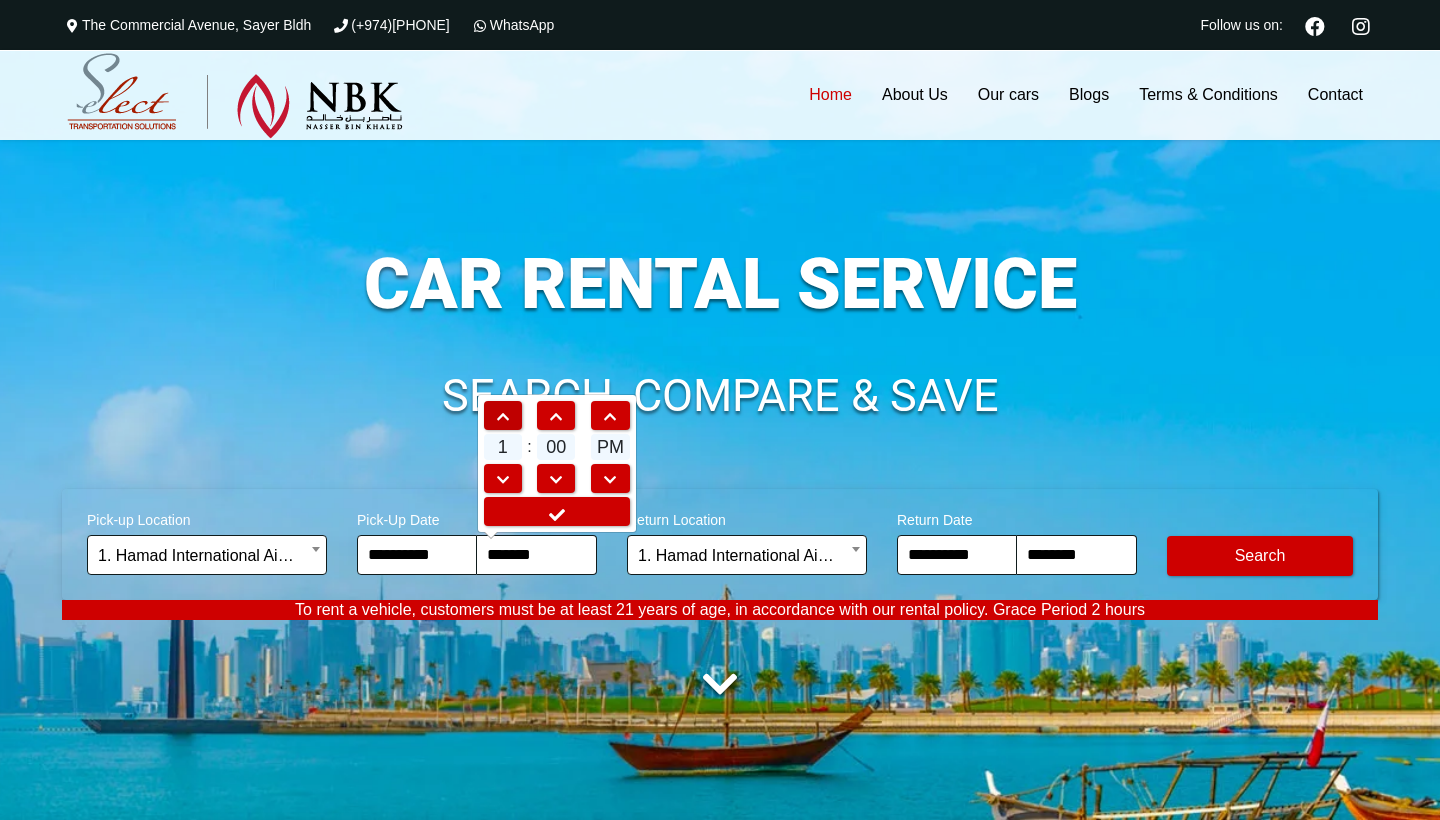 click at bounding box center [503, 417] 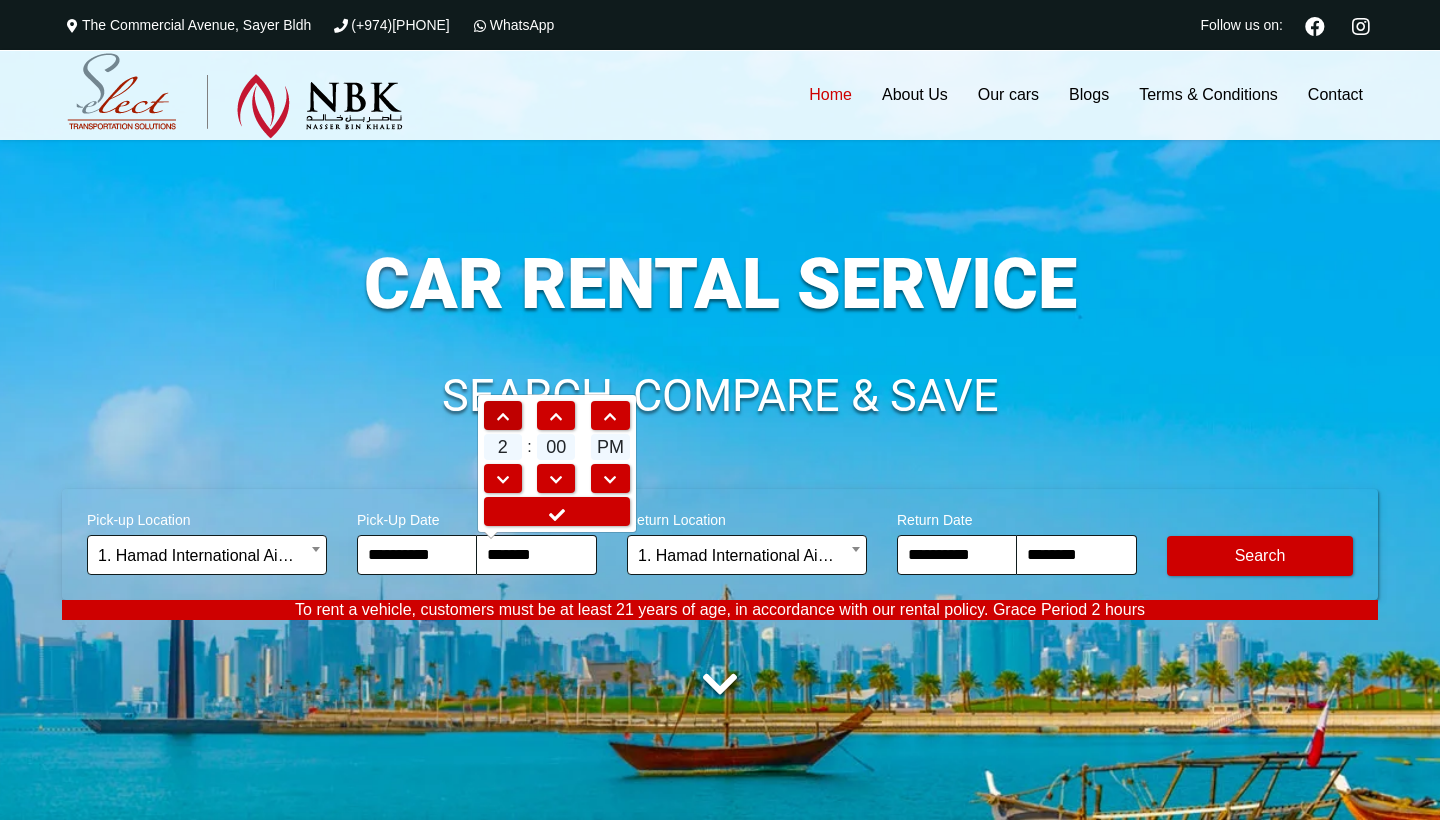 click at bounding box center [503, 417] 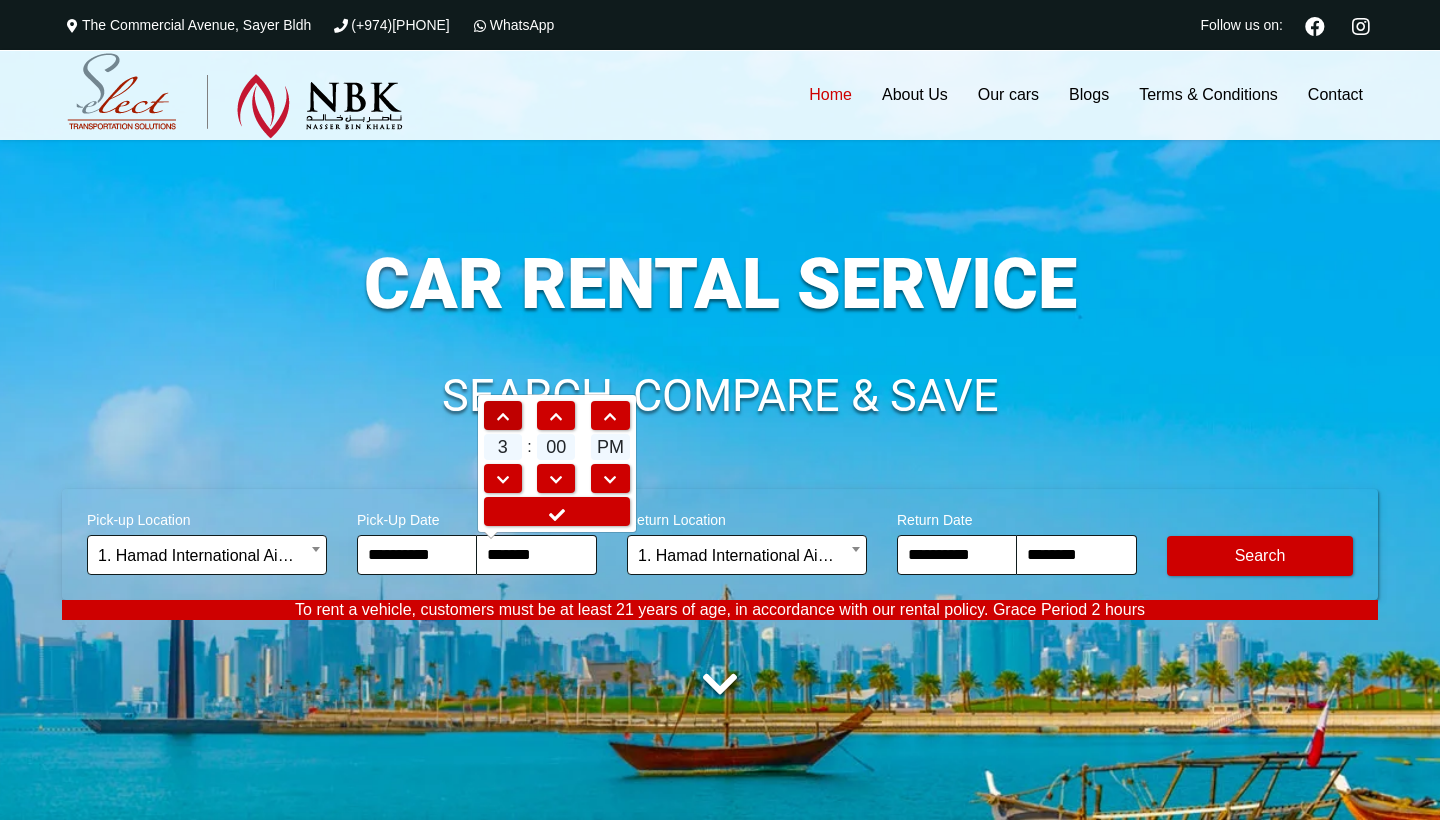 click at bounding box center [503, 417] 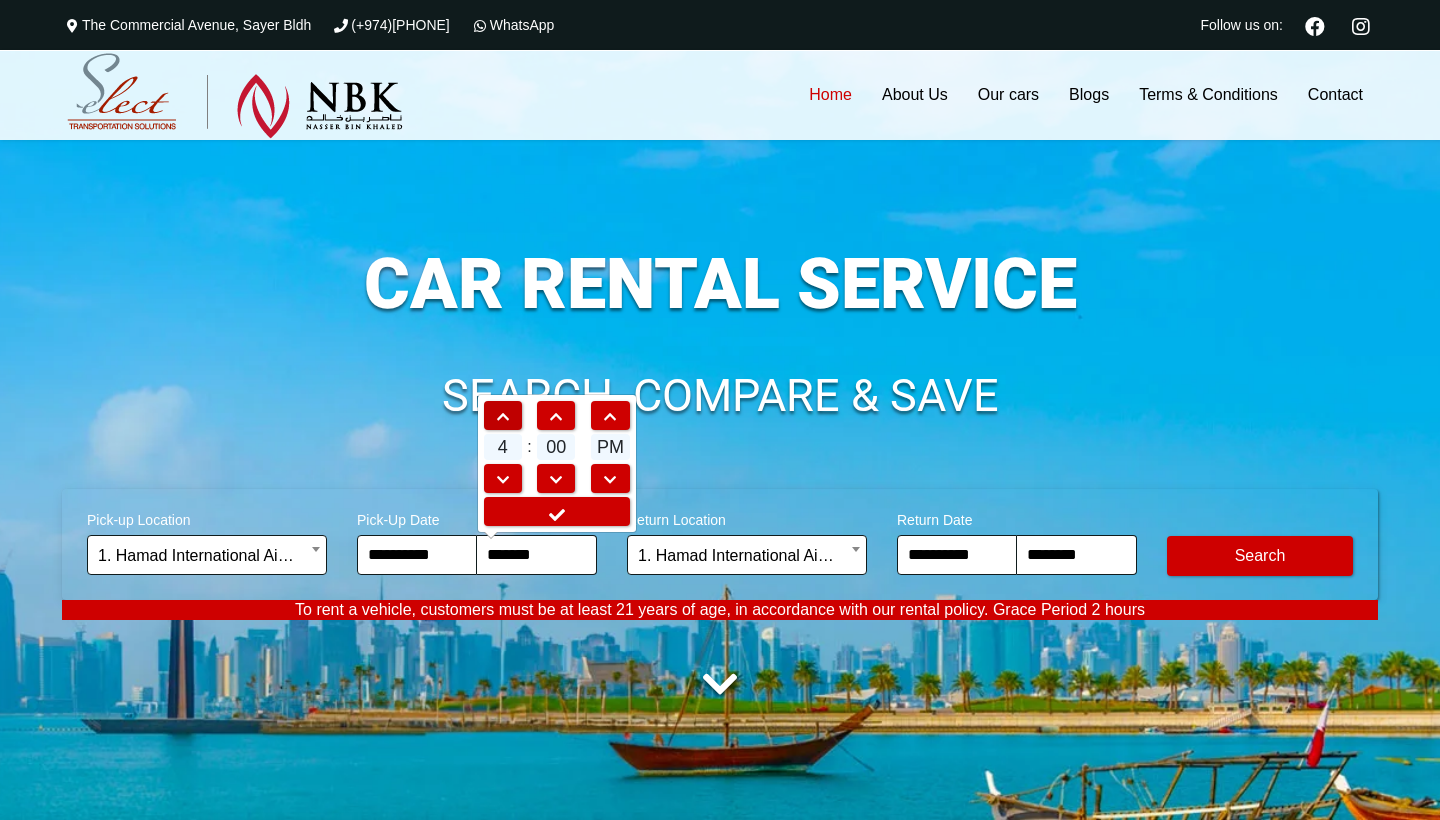 click at bounding box center (503, 417) 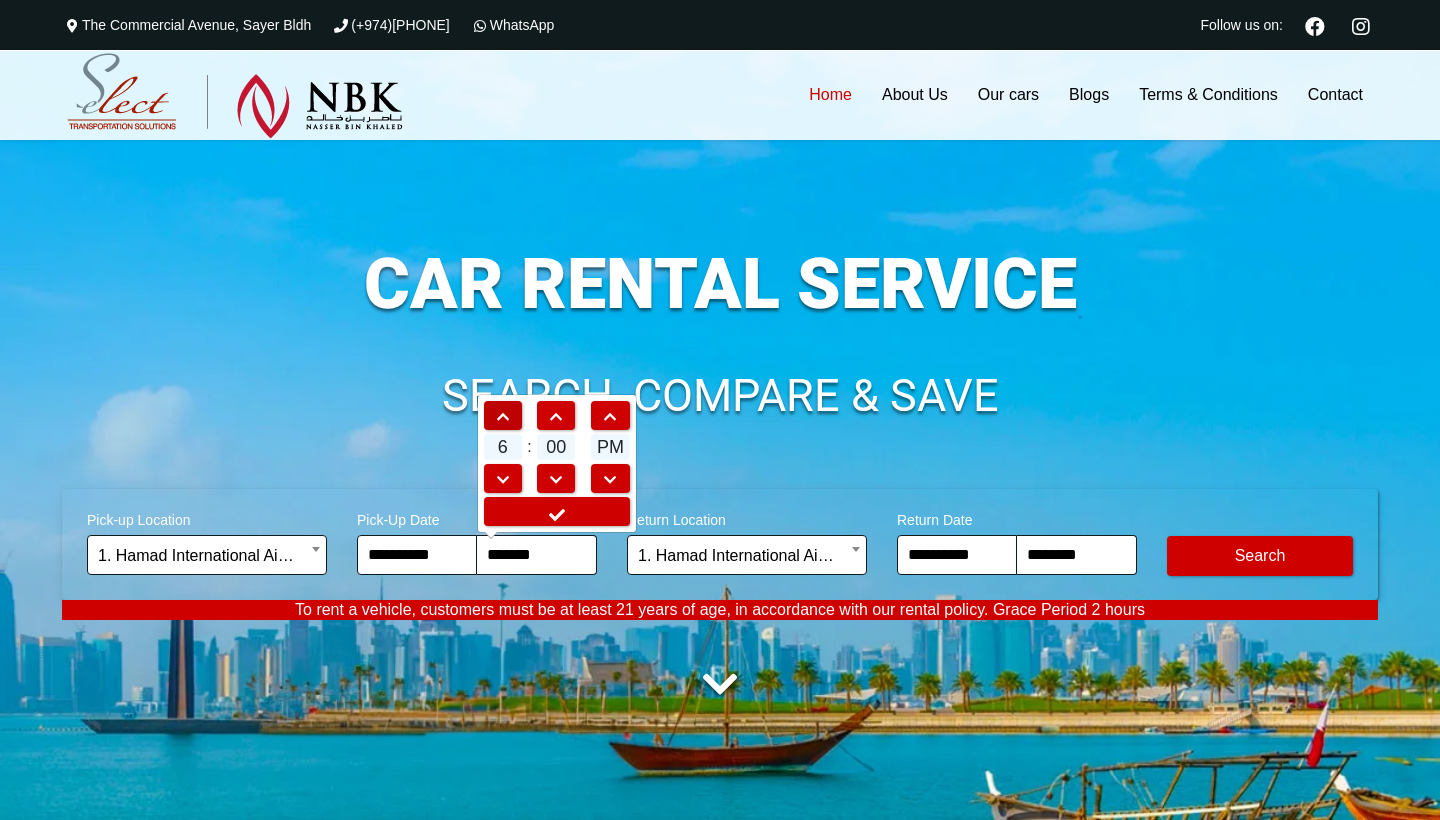 click at bounding box center (503, 417) 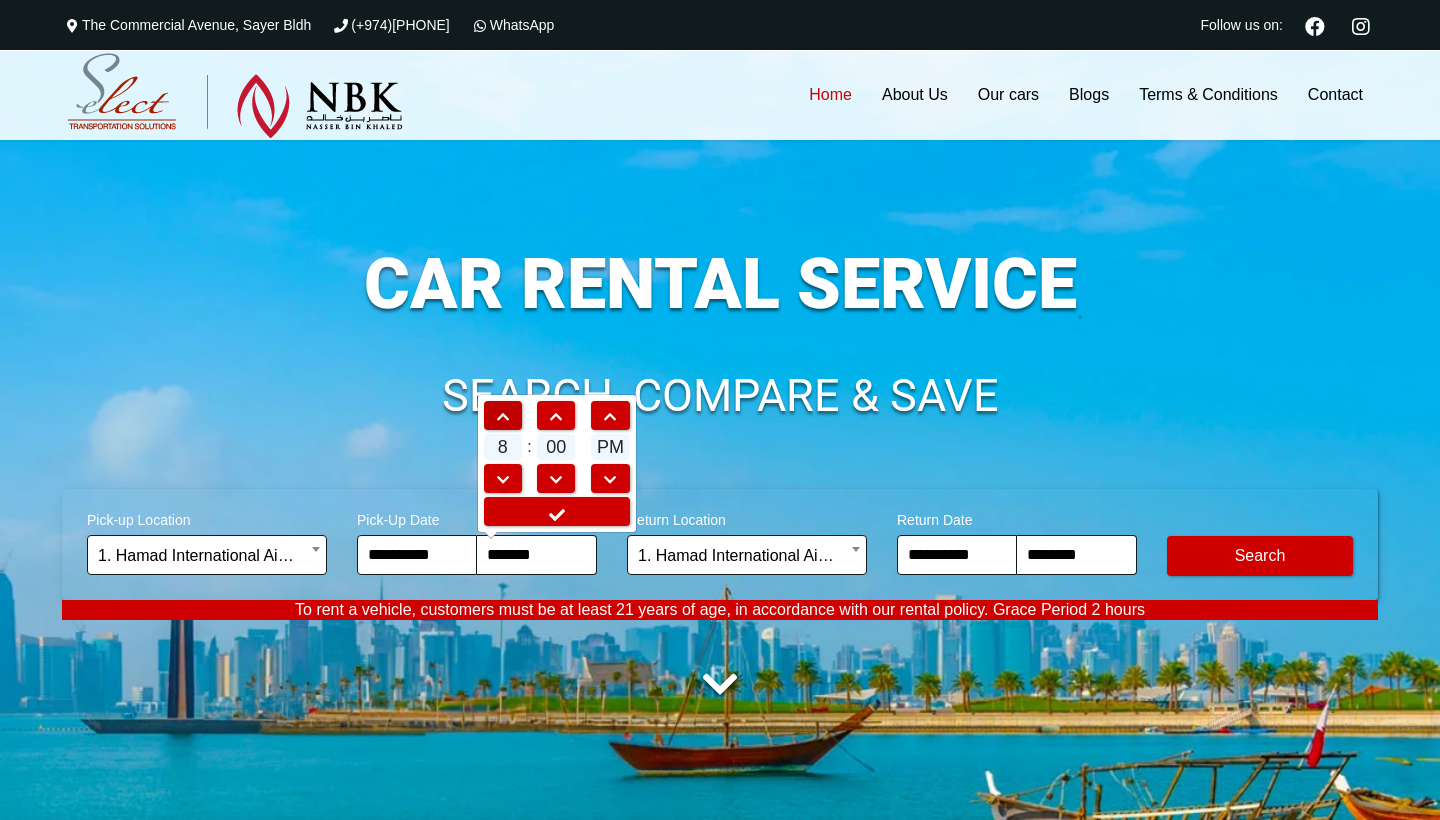 click at bounding box center (503, 417) 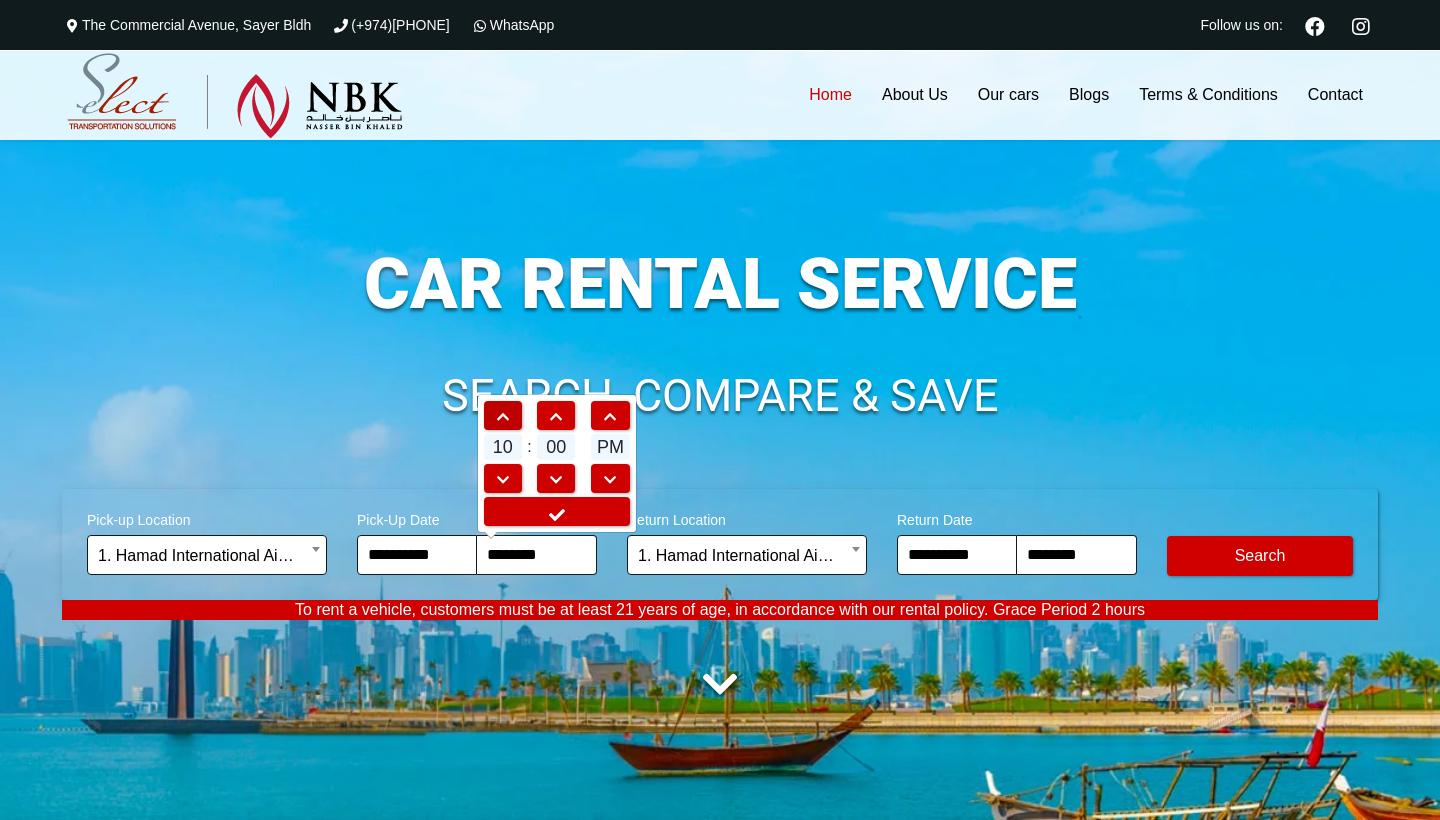 click at bounding box center (503, 417) 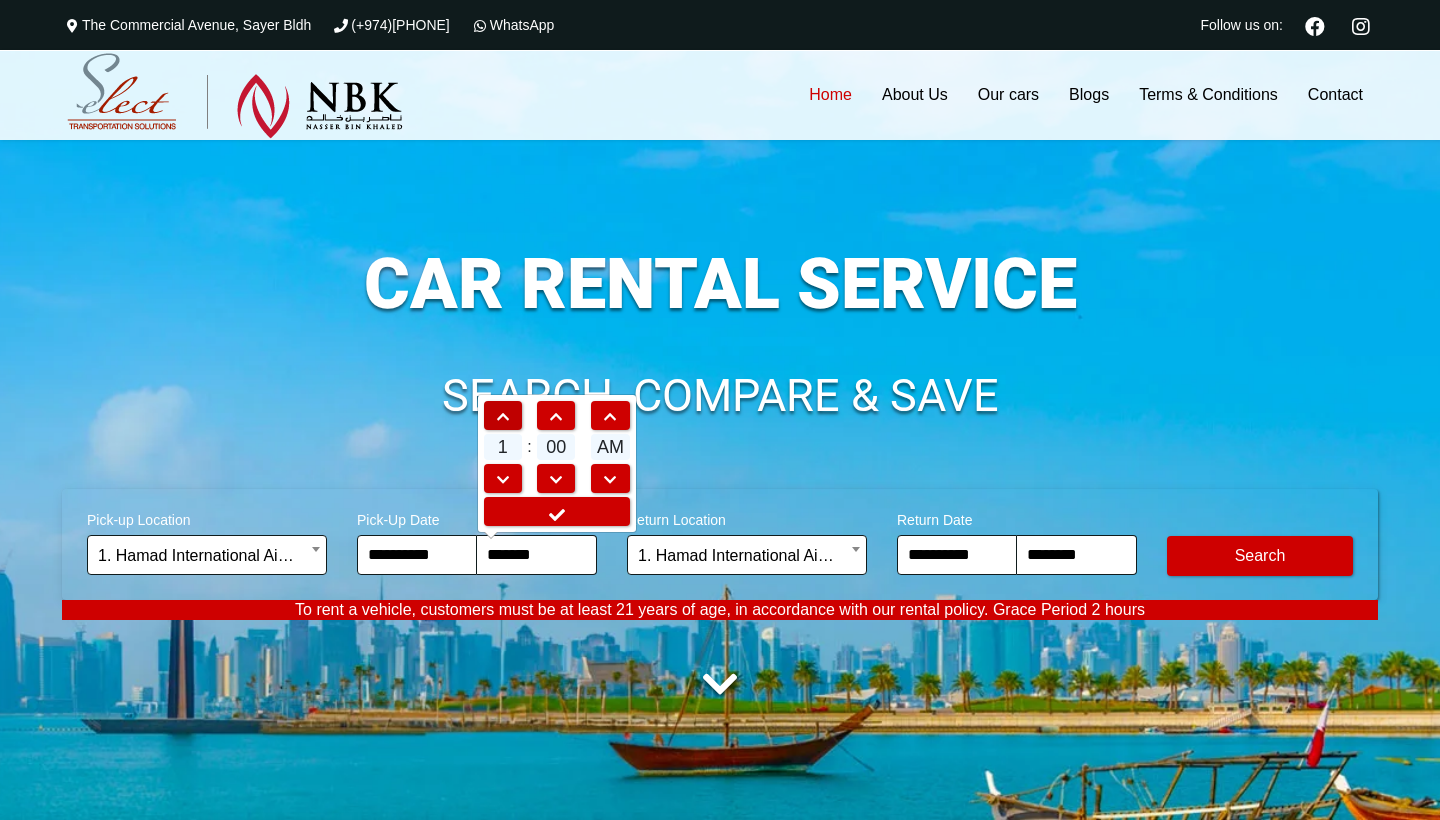 click at bounding box center (503, 417) 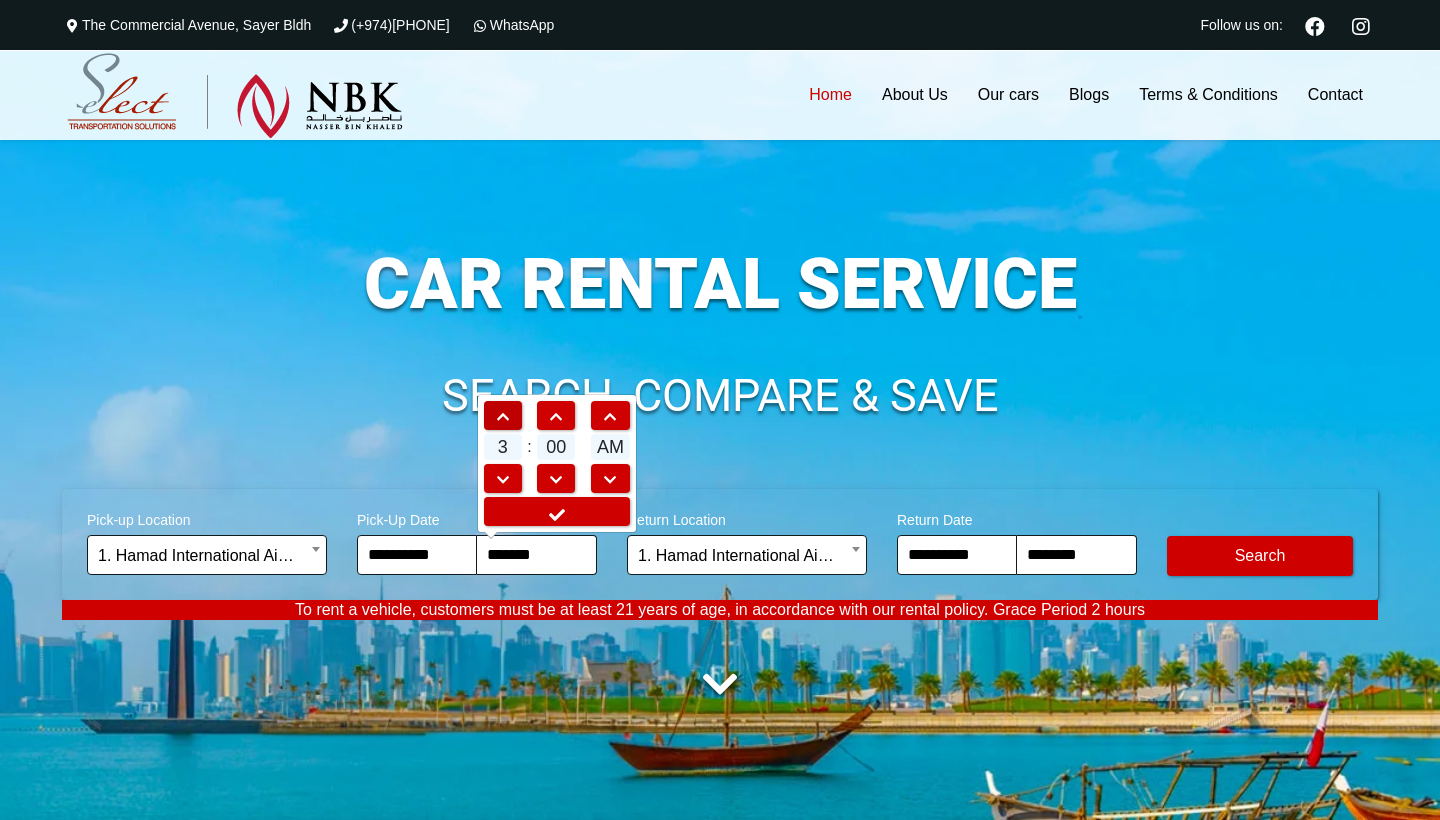 click at bounding box center [503, 417] 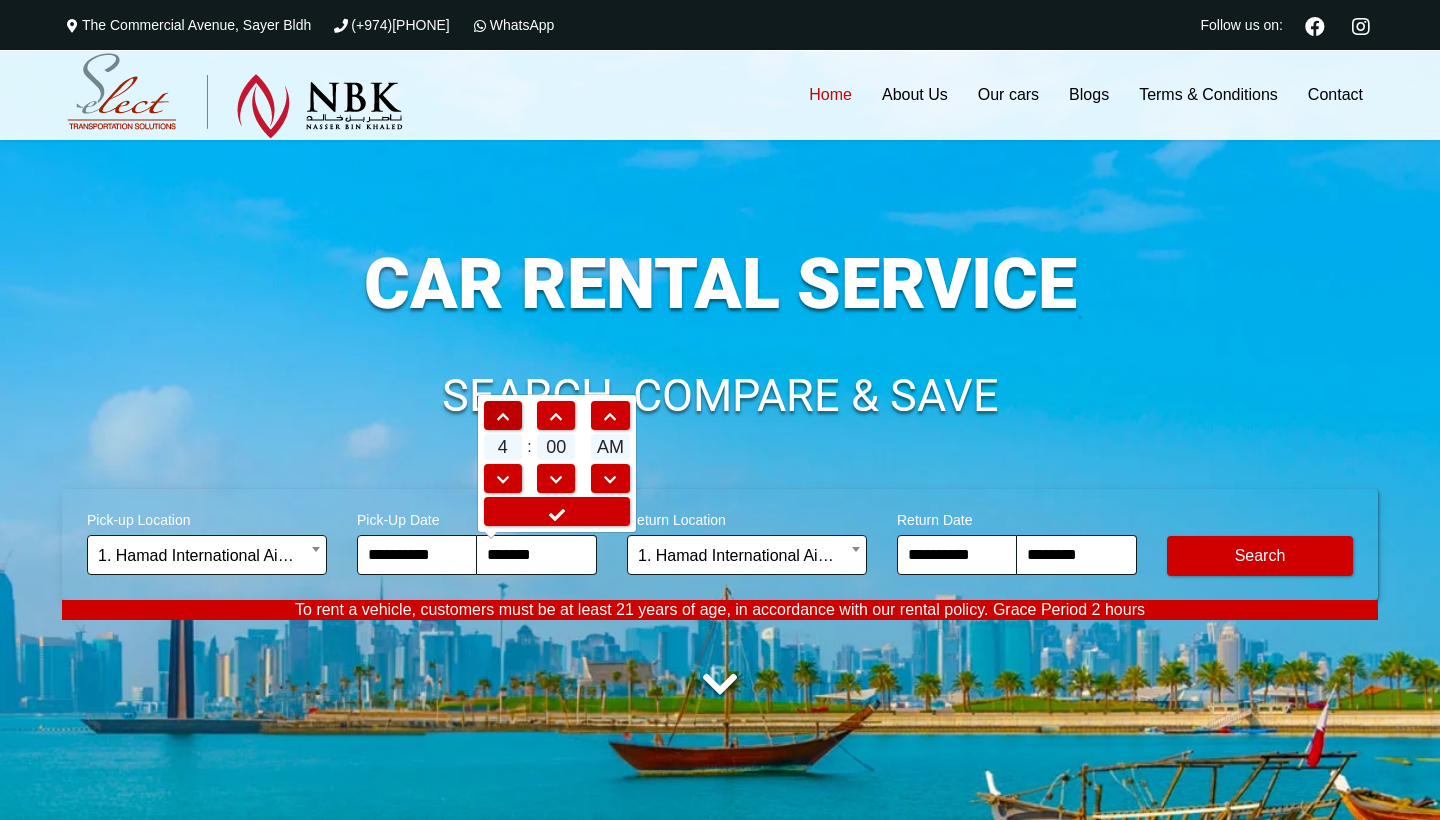 click at bounding box center [503, 417] 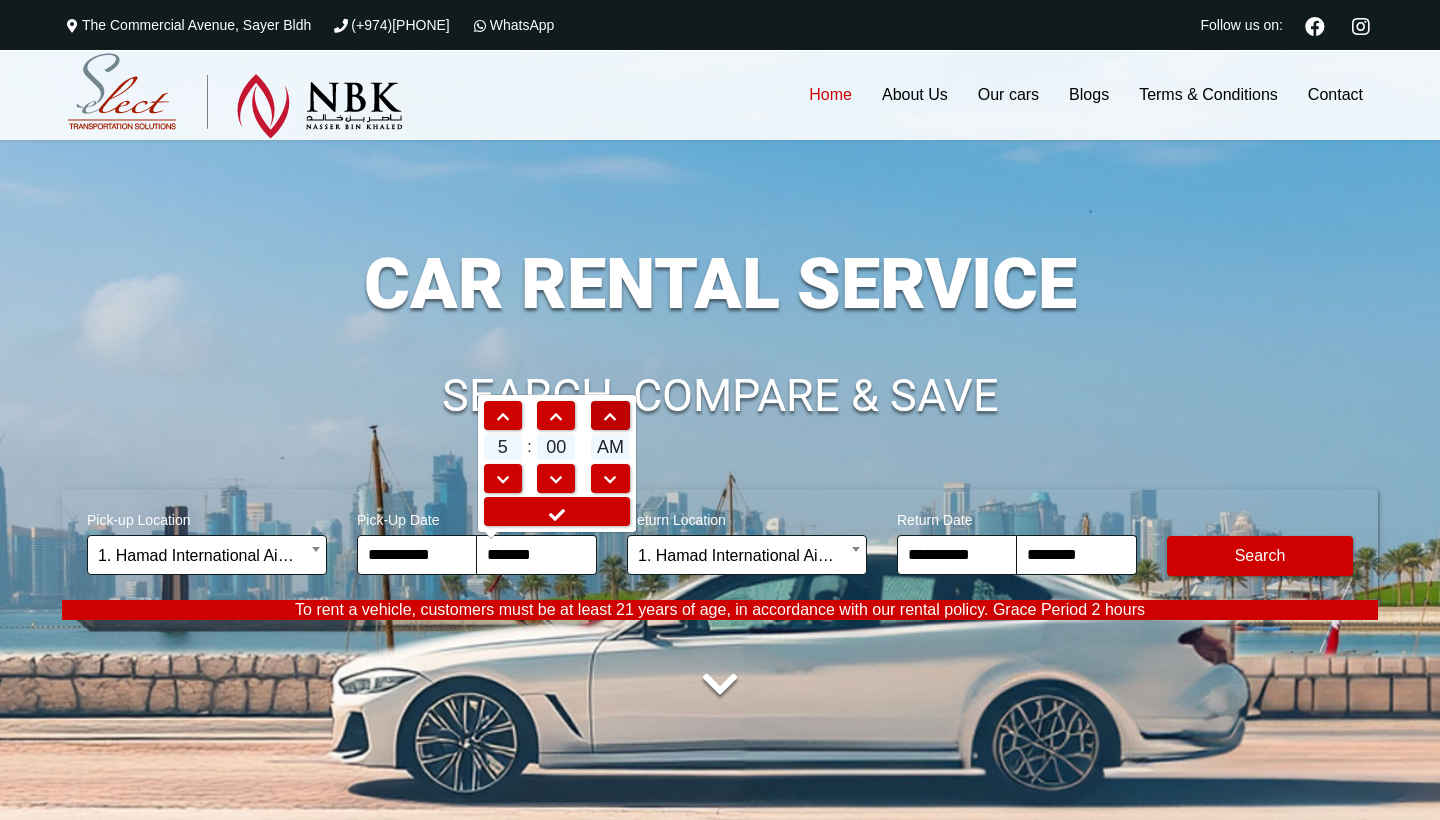 click at bounding box center (610, 417) 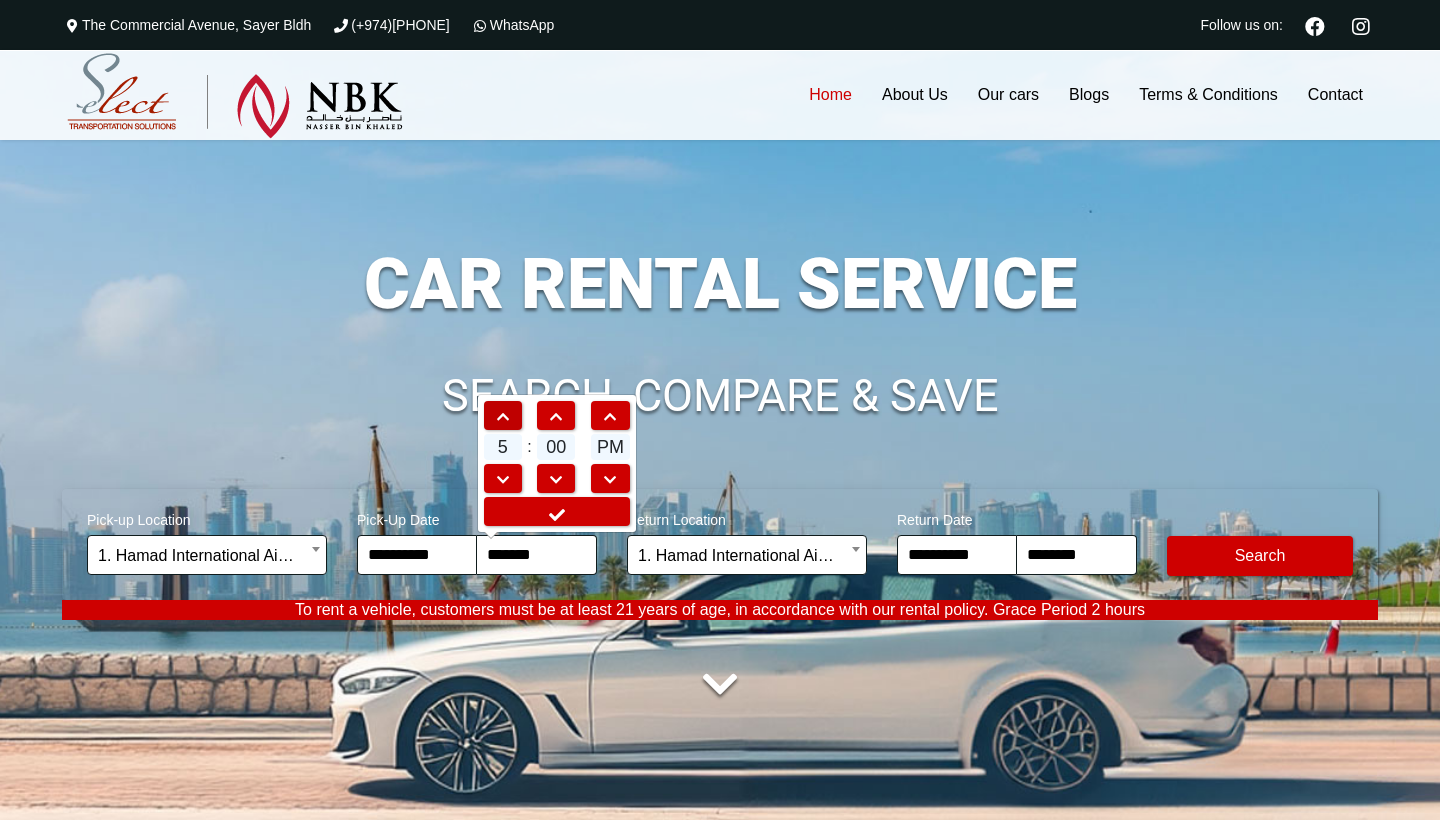 click at bounding box center [503, 417] 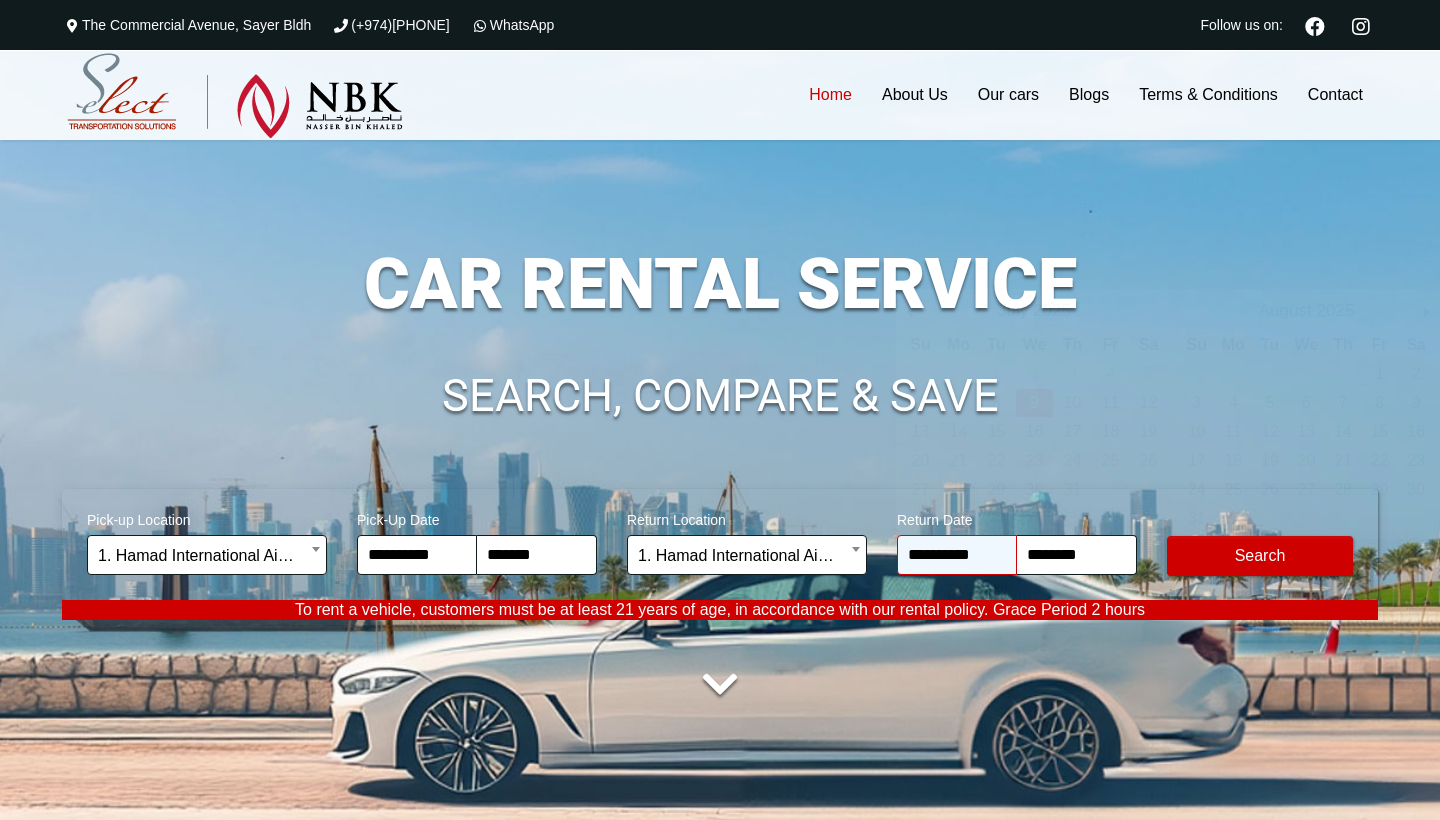 click on "**********" at bounding box center (957, 555) 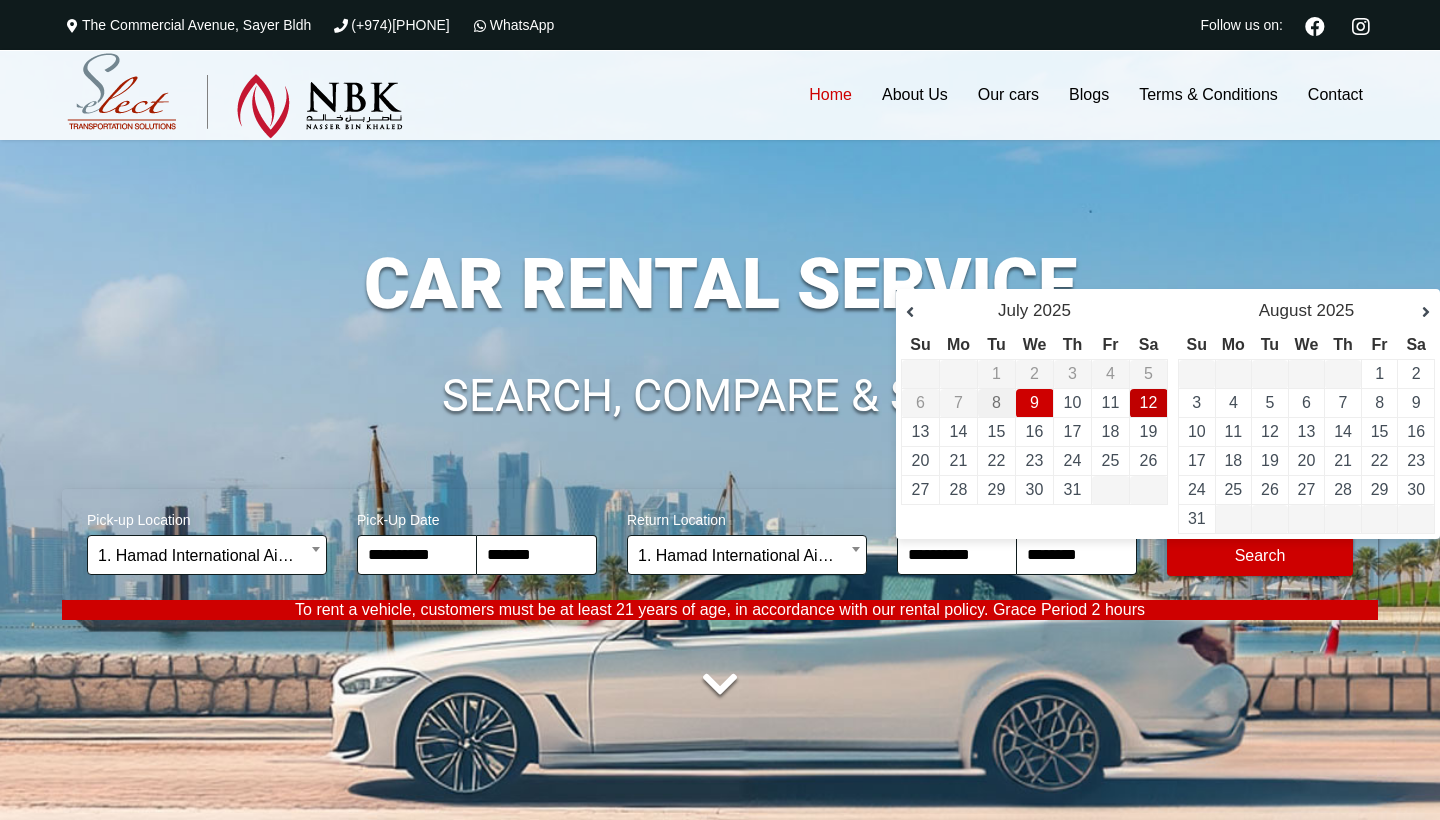click on "12" at bounding box center [1149, 402] 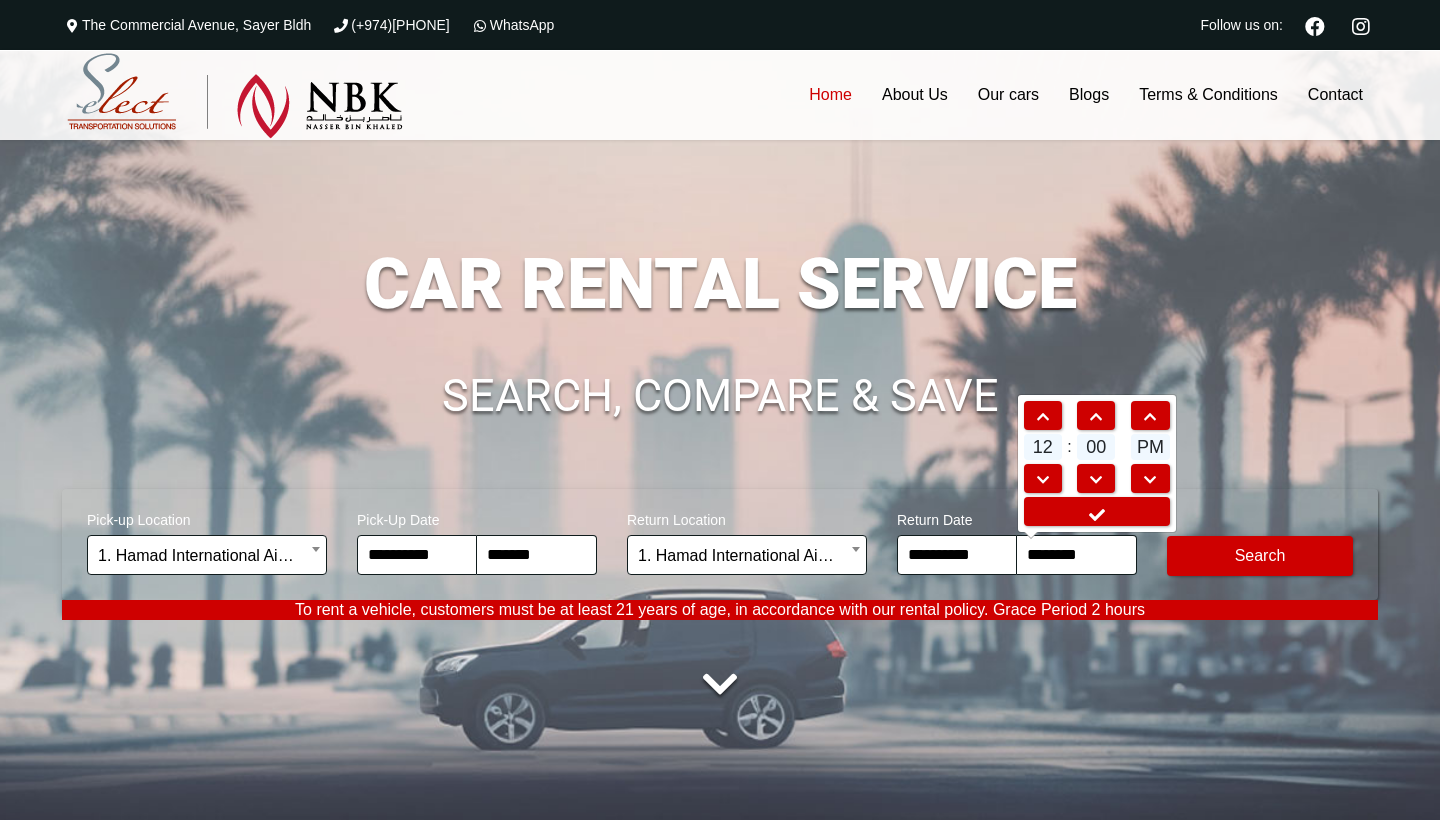 click on "PM" at bounding box center [1150, 415] 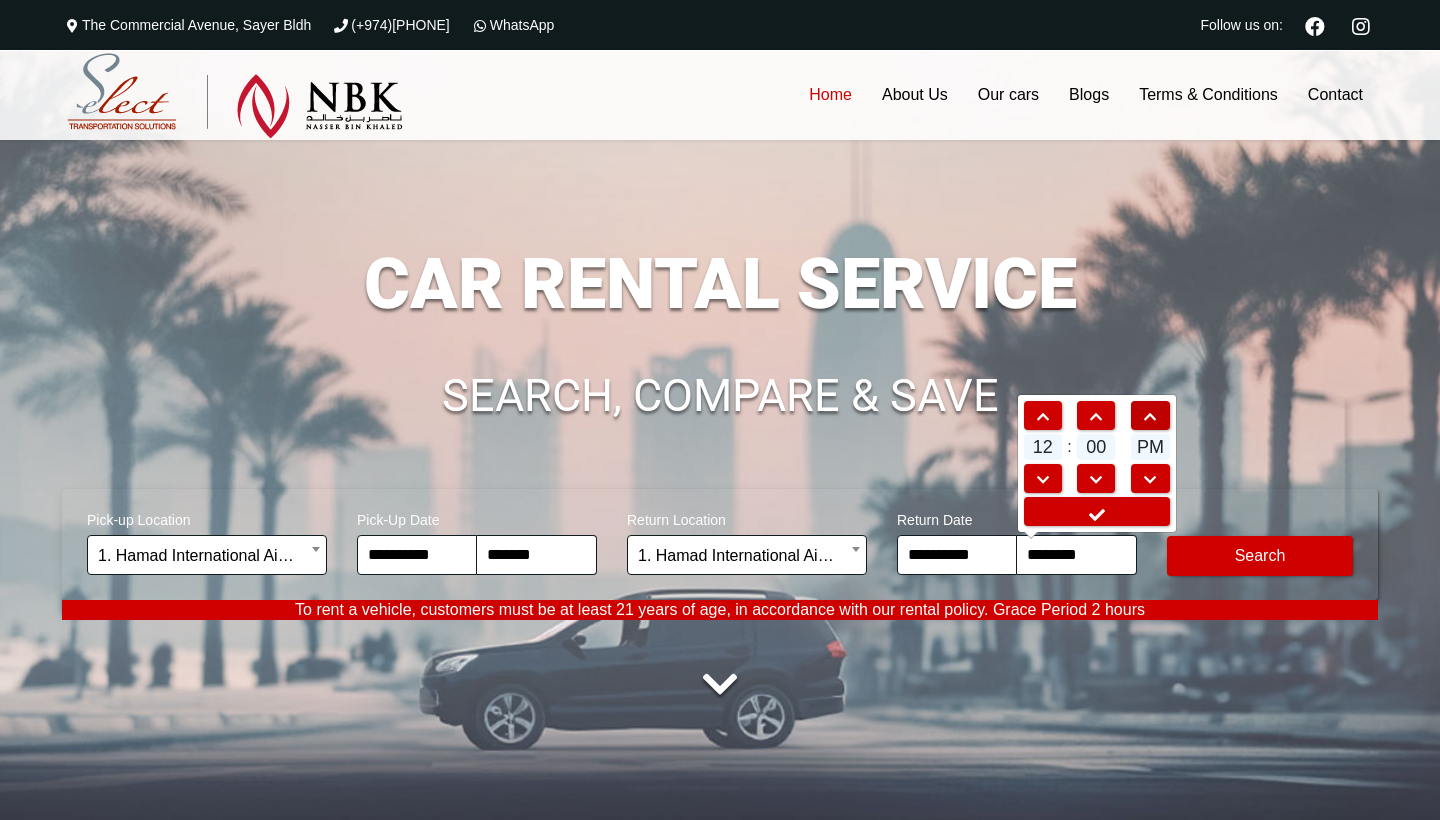 click at bounding box center (1150, 417) 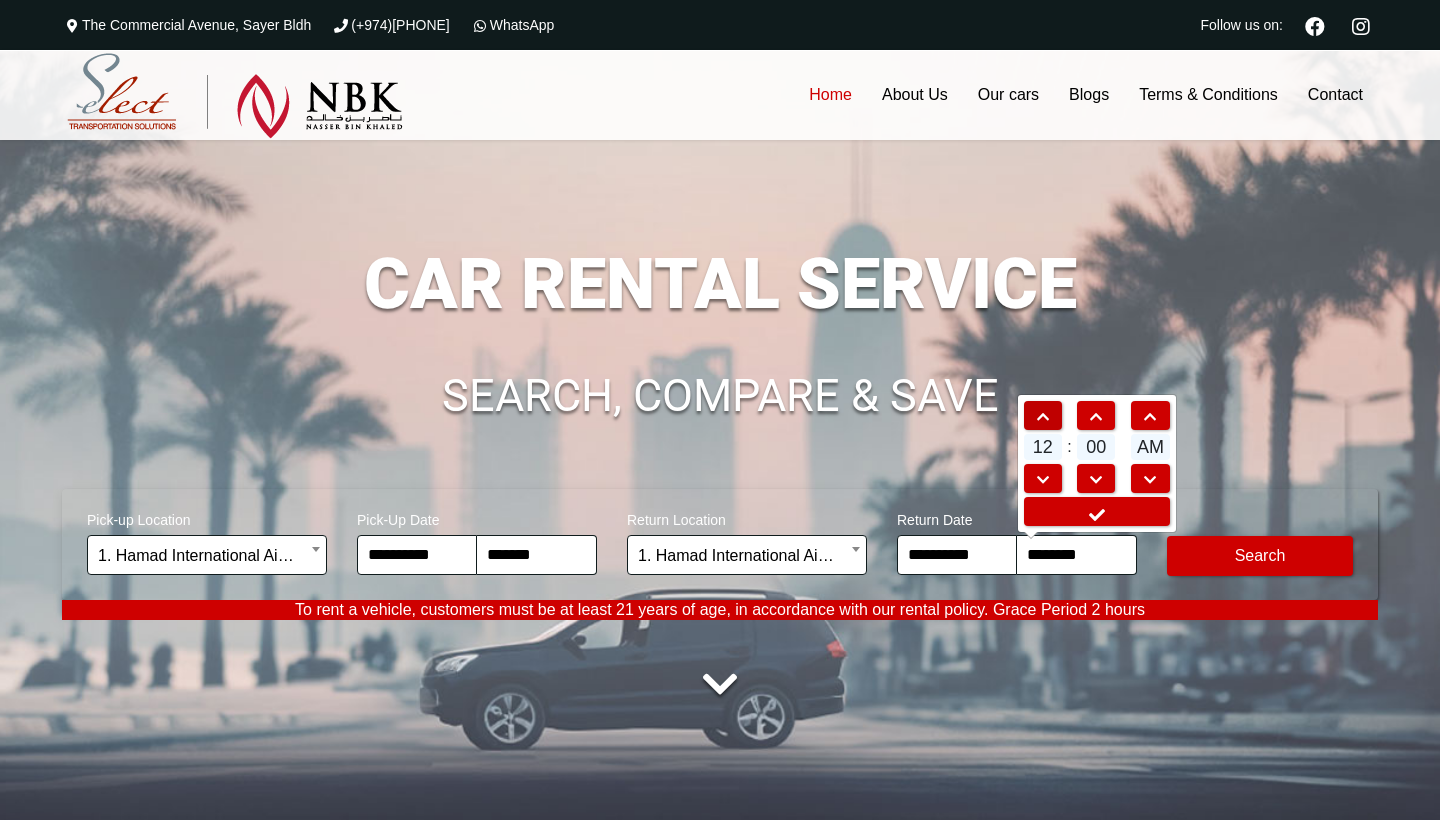 click at bounding box center (1043, 417) 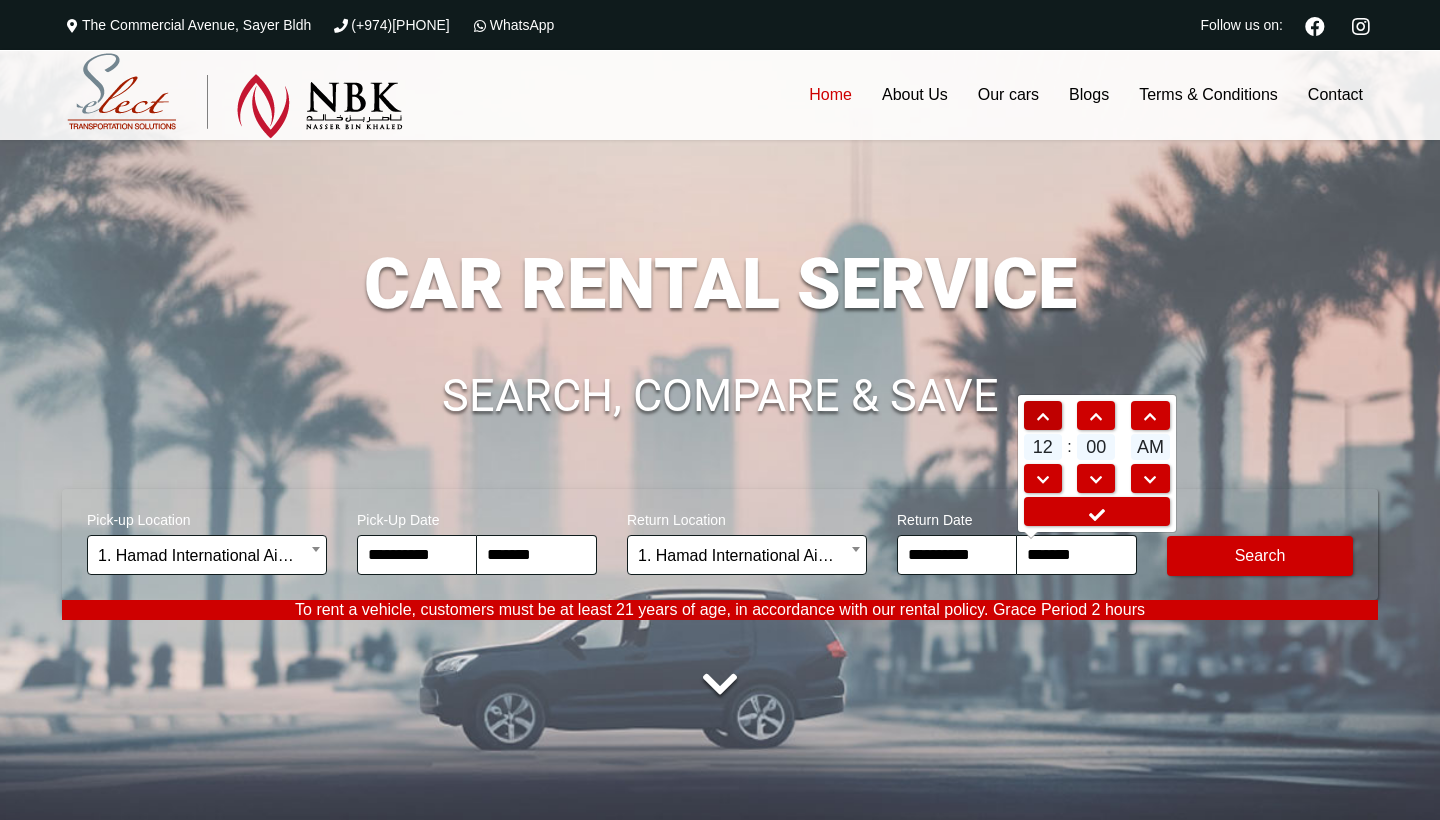 click at bounding box center [1043, 417] 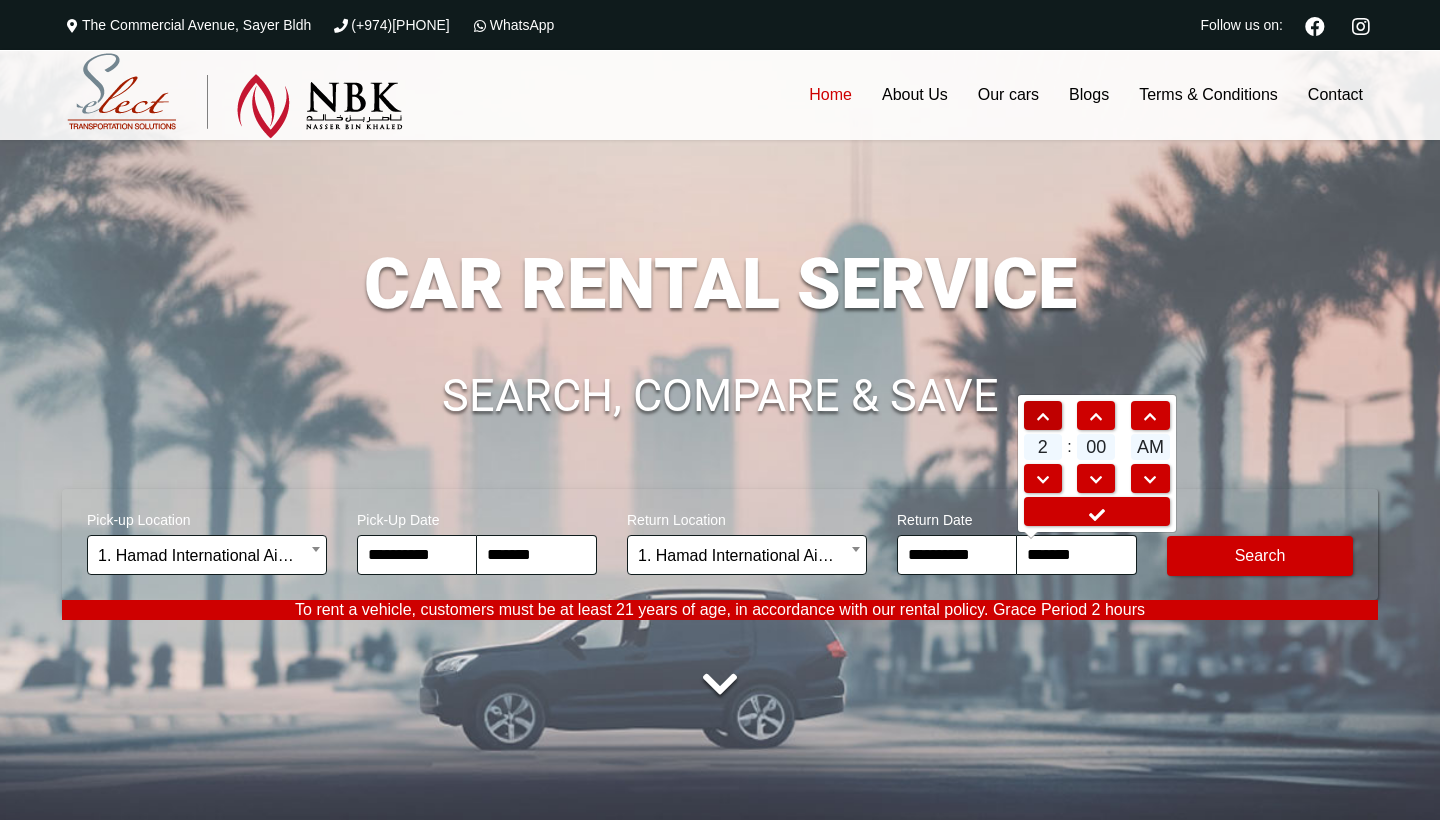 click at bounding box center [1043, 417] 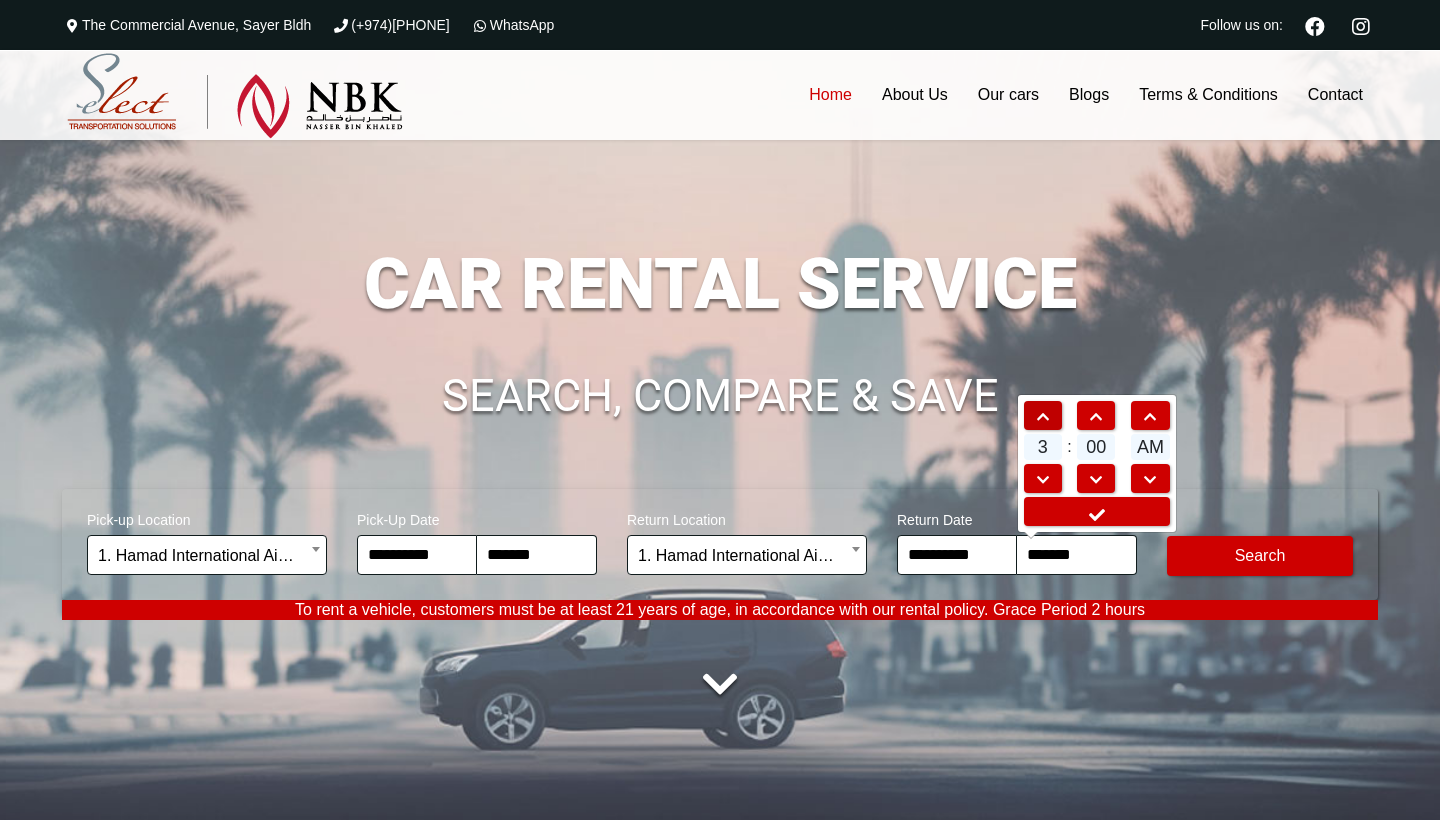 click at bounding box center (1043, 417) 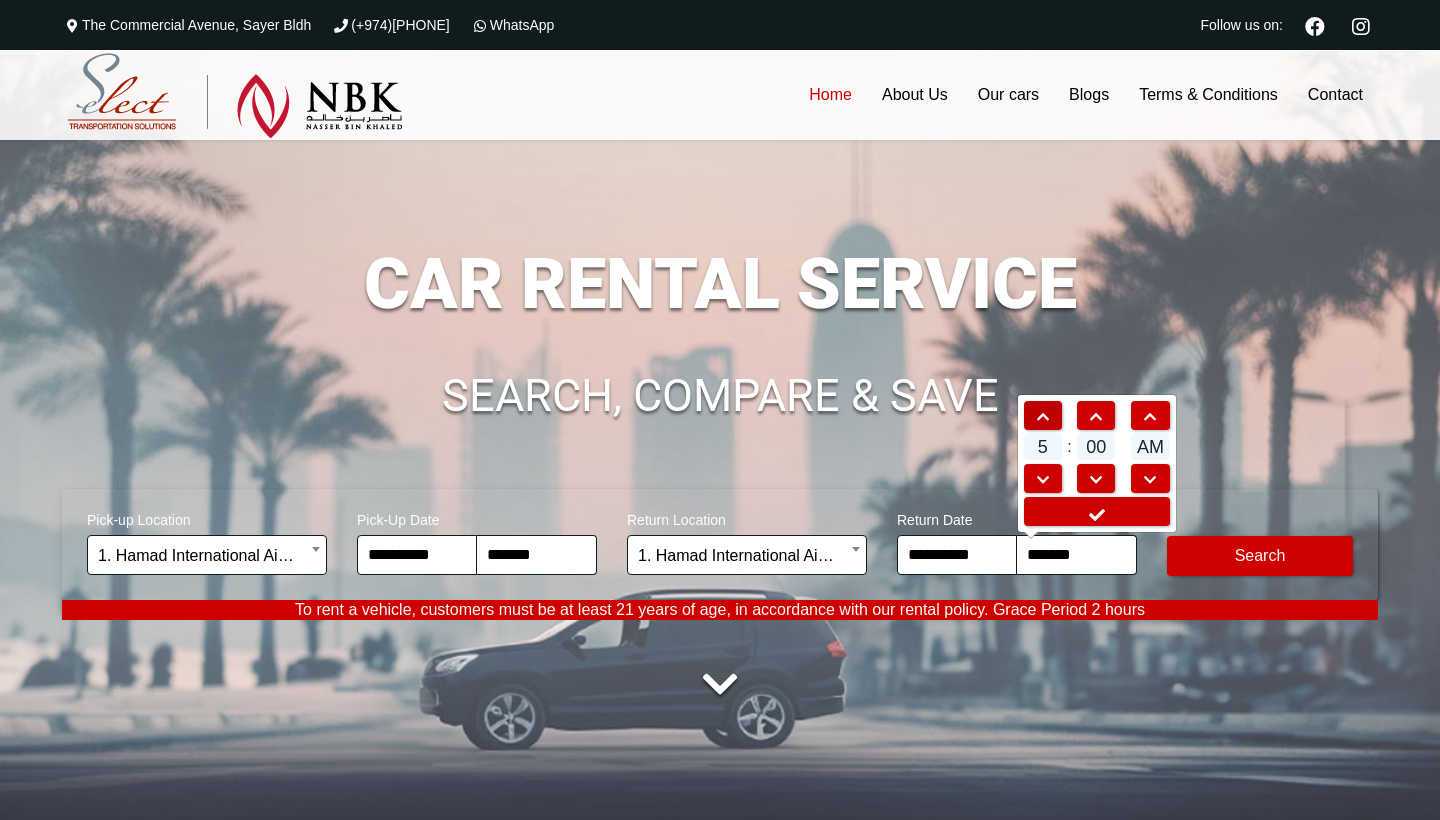 click at bounding box center (1043, 417) 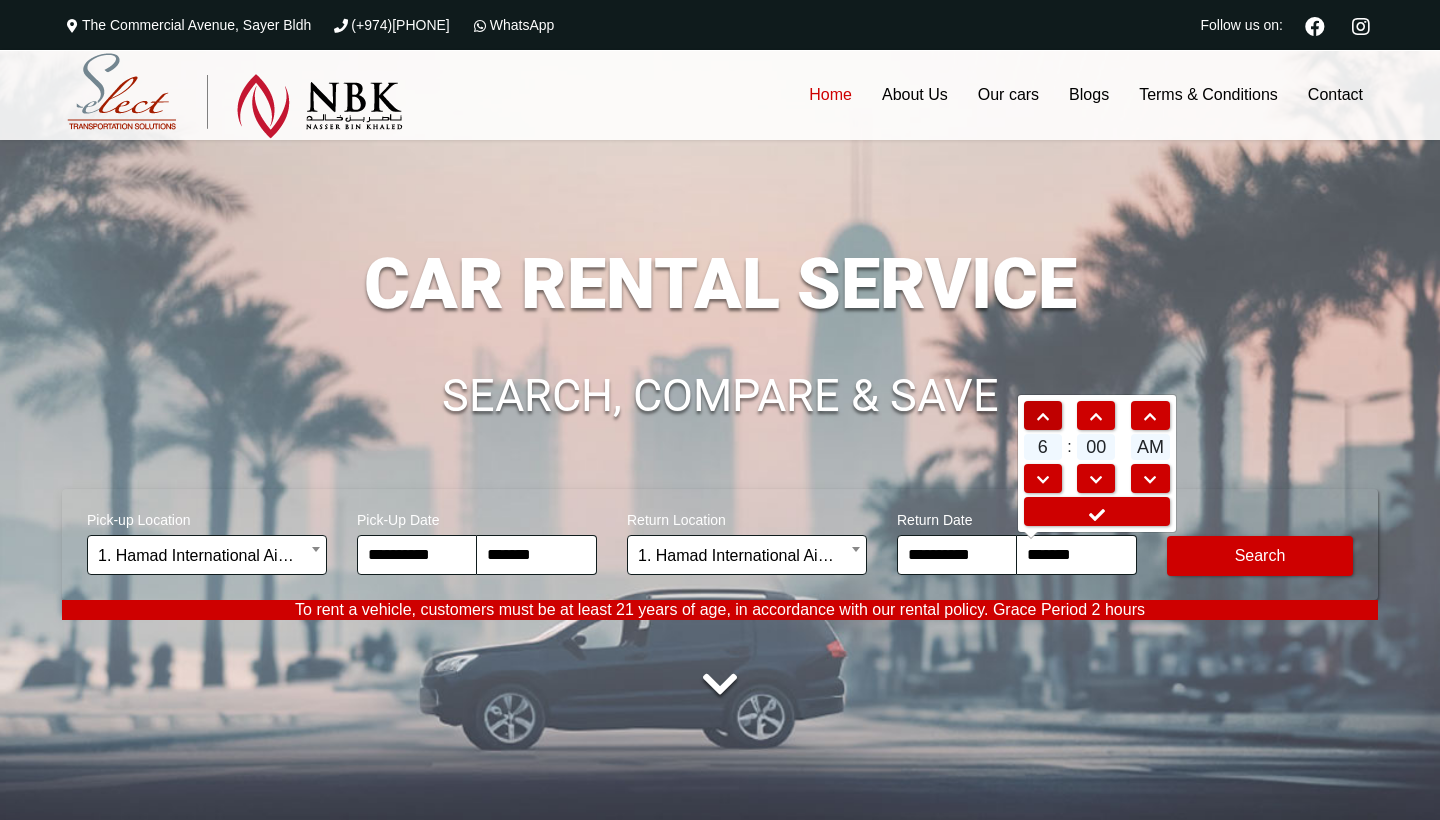 click at bounding box center (1043, 417) 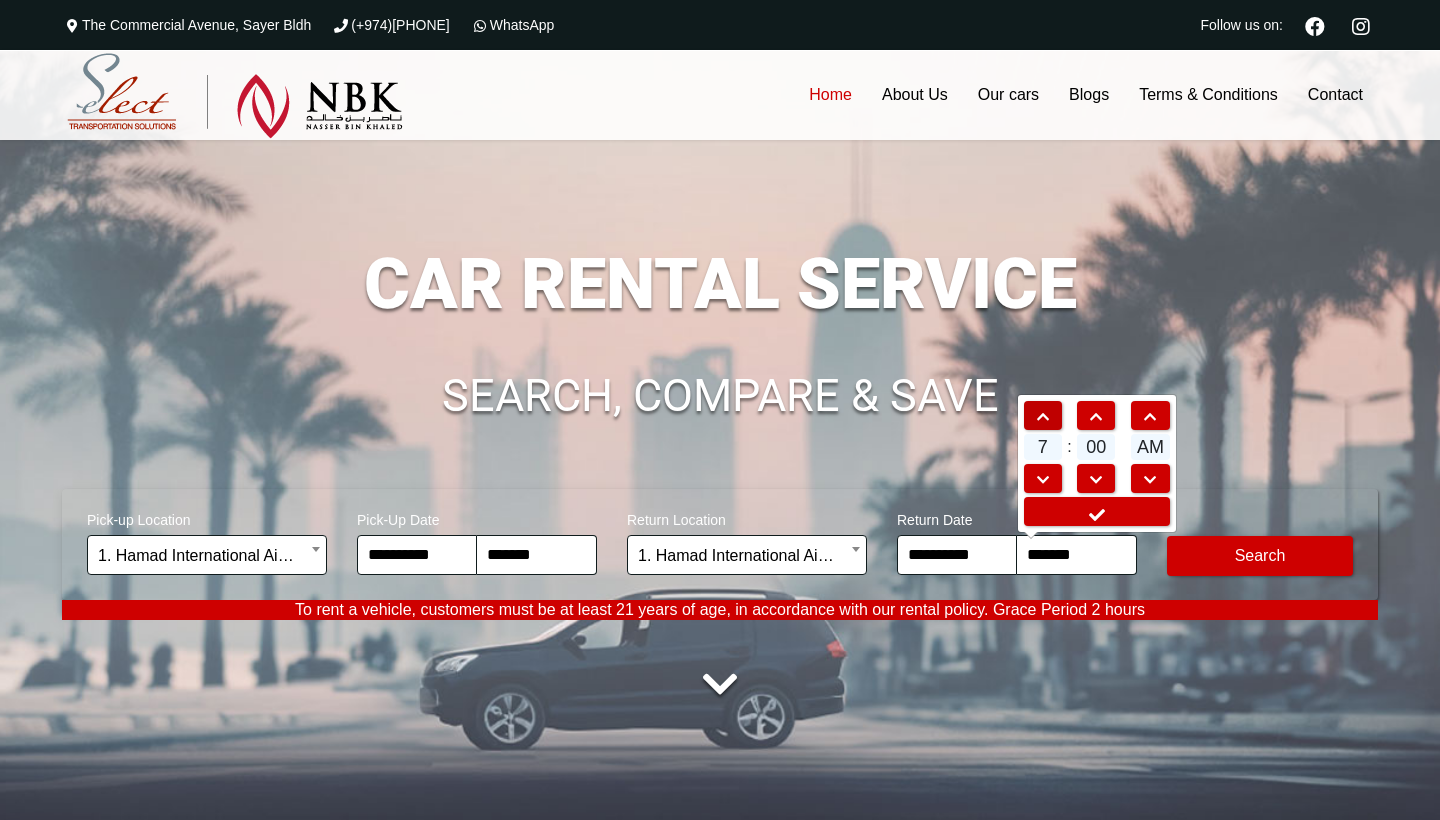 click at bounding box center [1043, 417] 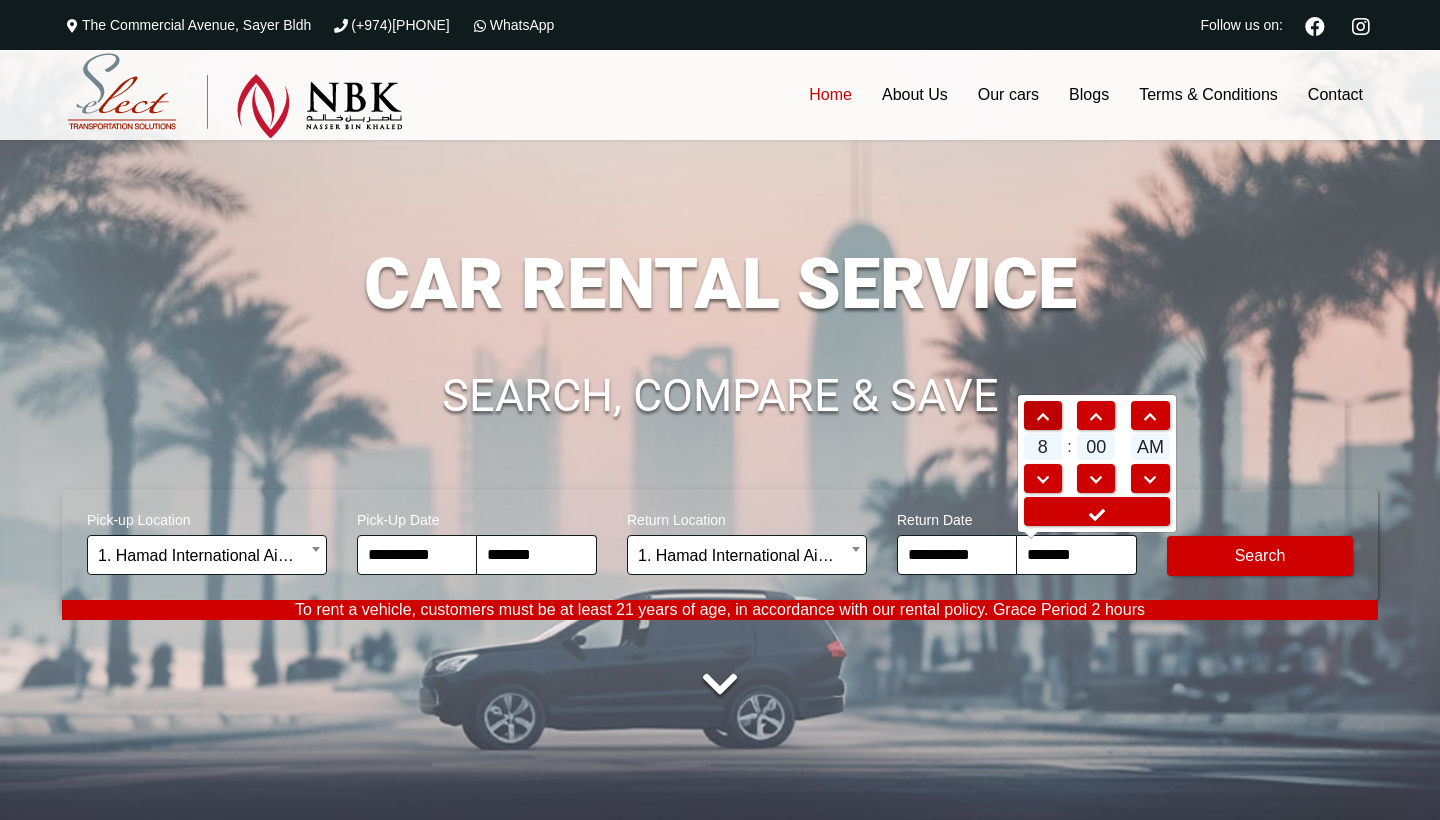 click at bounding box center [1043, 417] 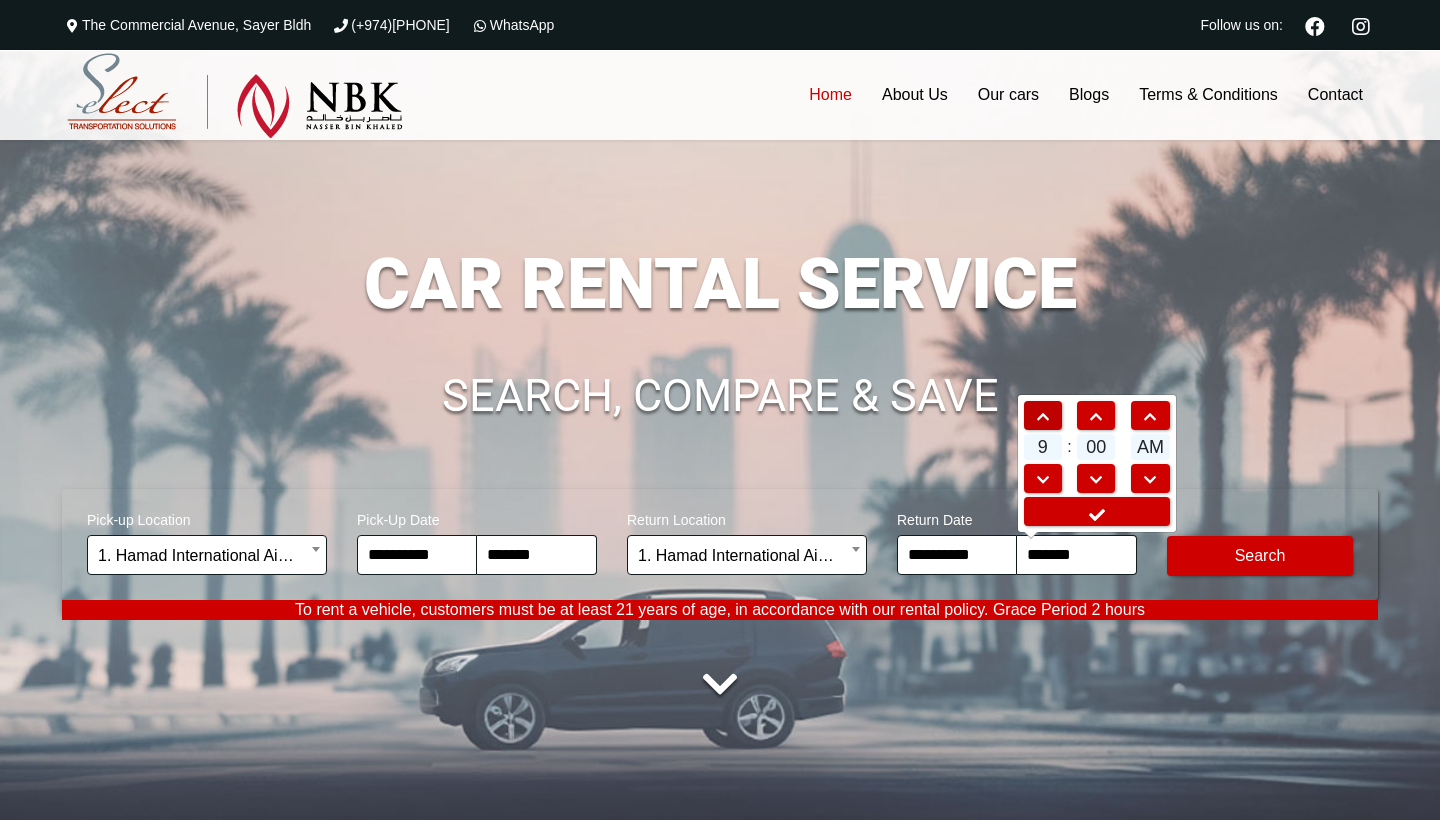 click at bounding box center [1043, 417] 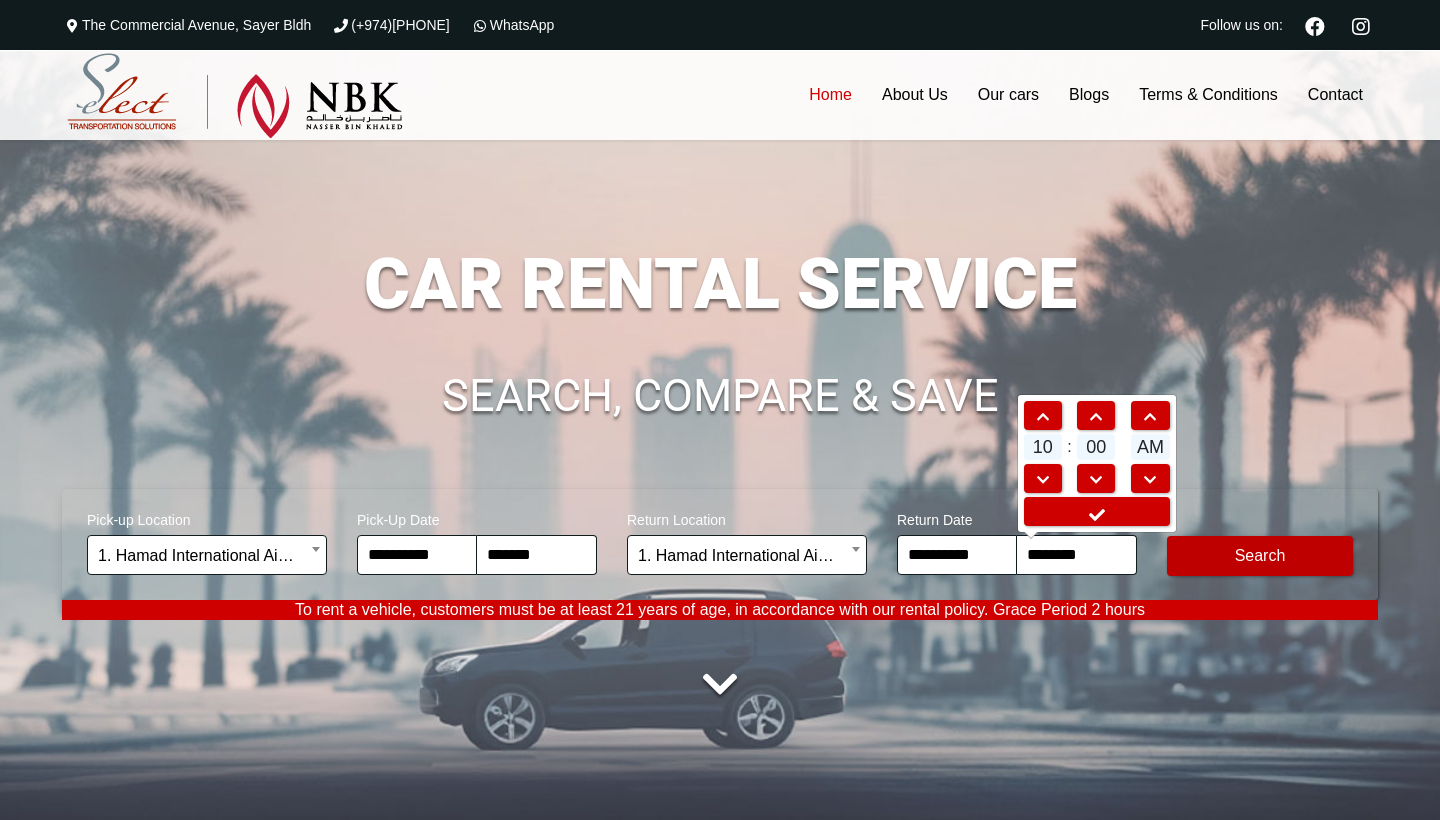 click on "Modify Search" at bounding box center (1260, 556) 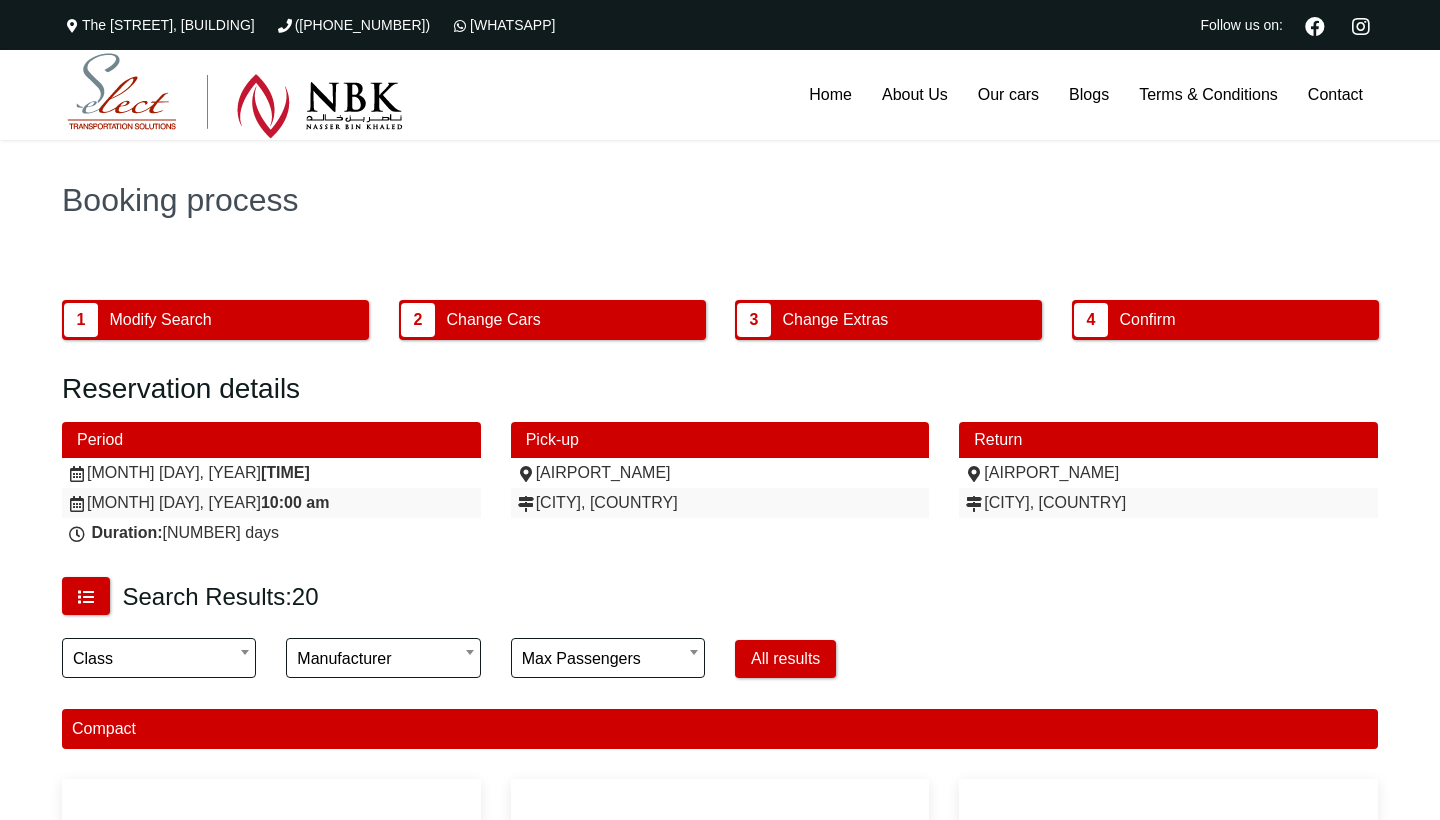scroll, scrollTop: 0, scrollLeft: 0, axis: both 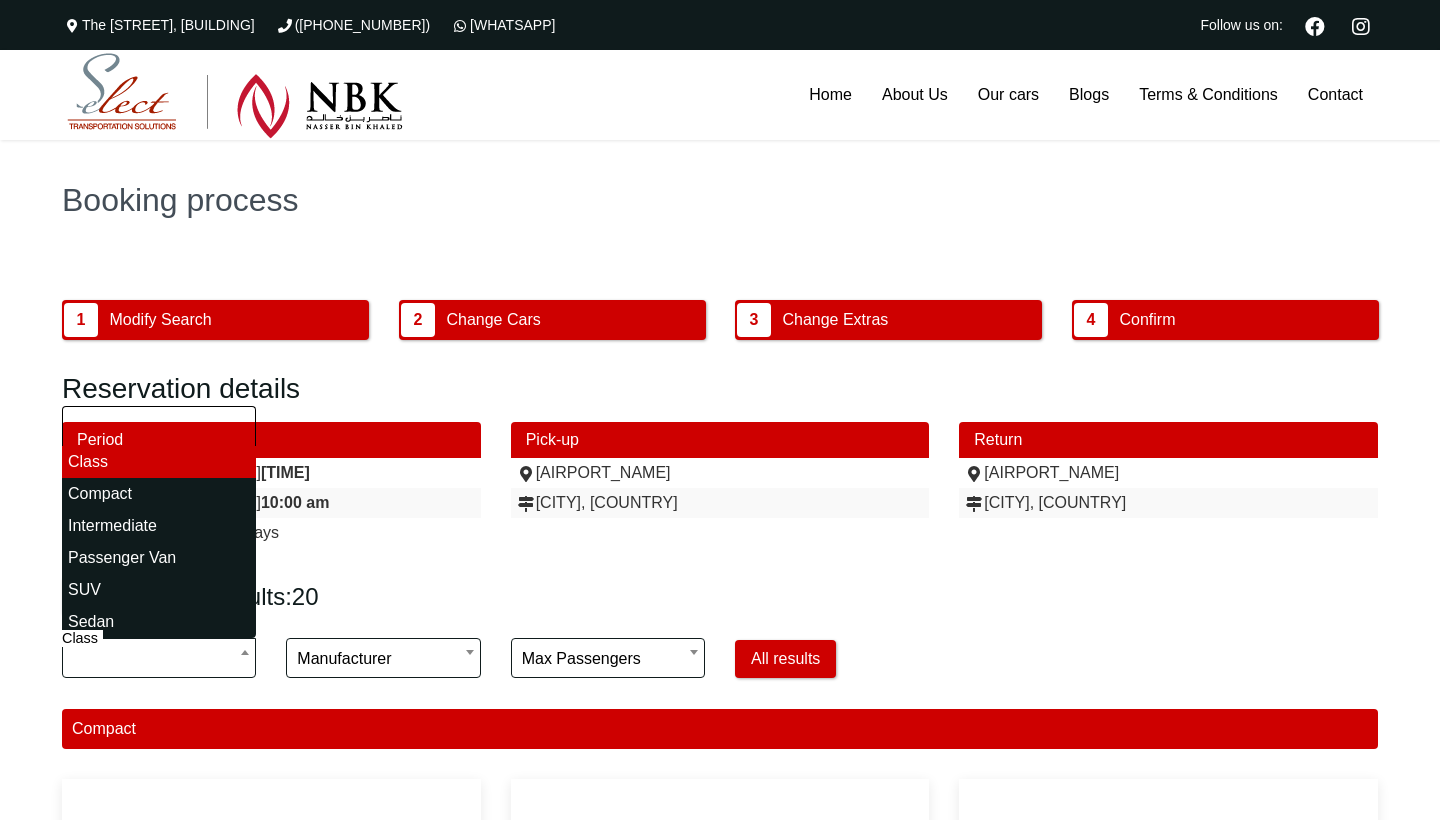 click at bounding box center (245, 652) 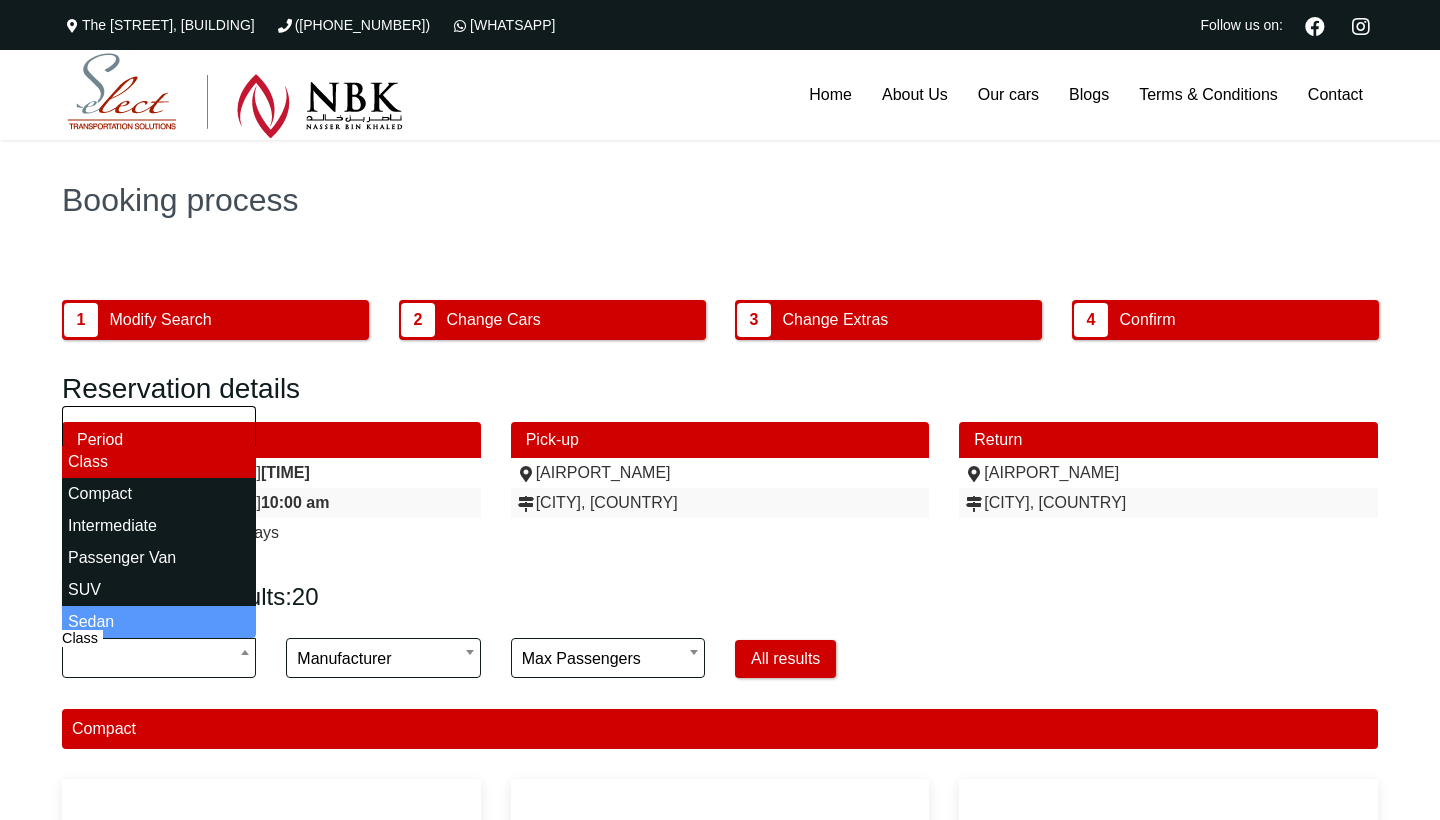 click on "**********" at bounding box center (383, 661) 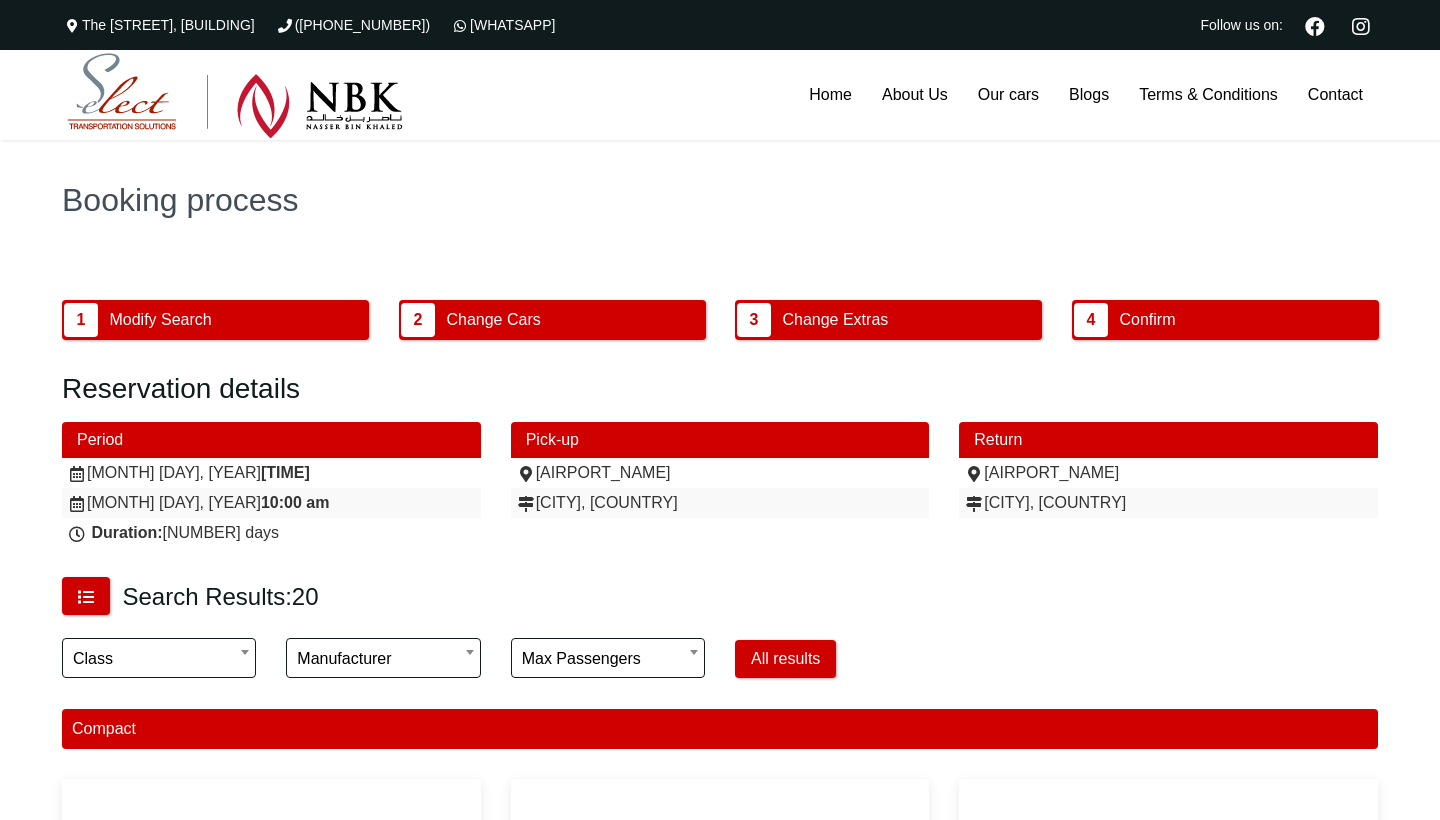 click on "**********" at bounding box center (608, 661) 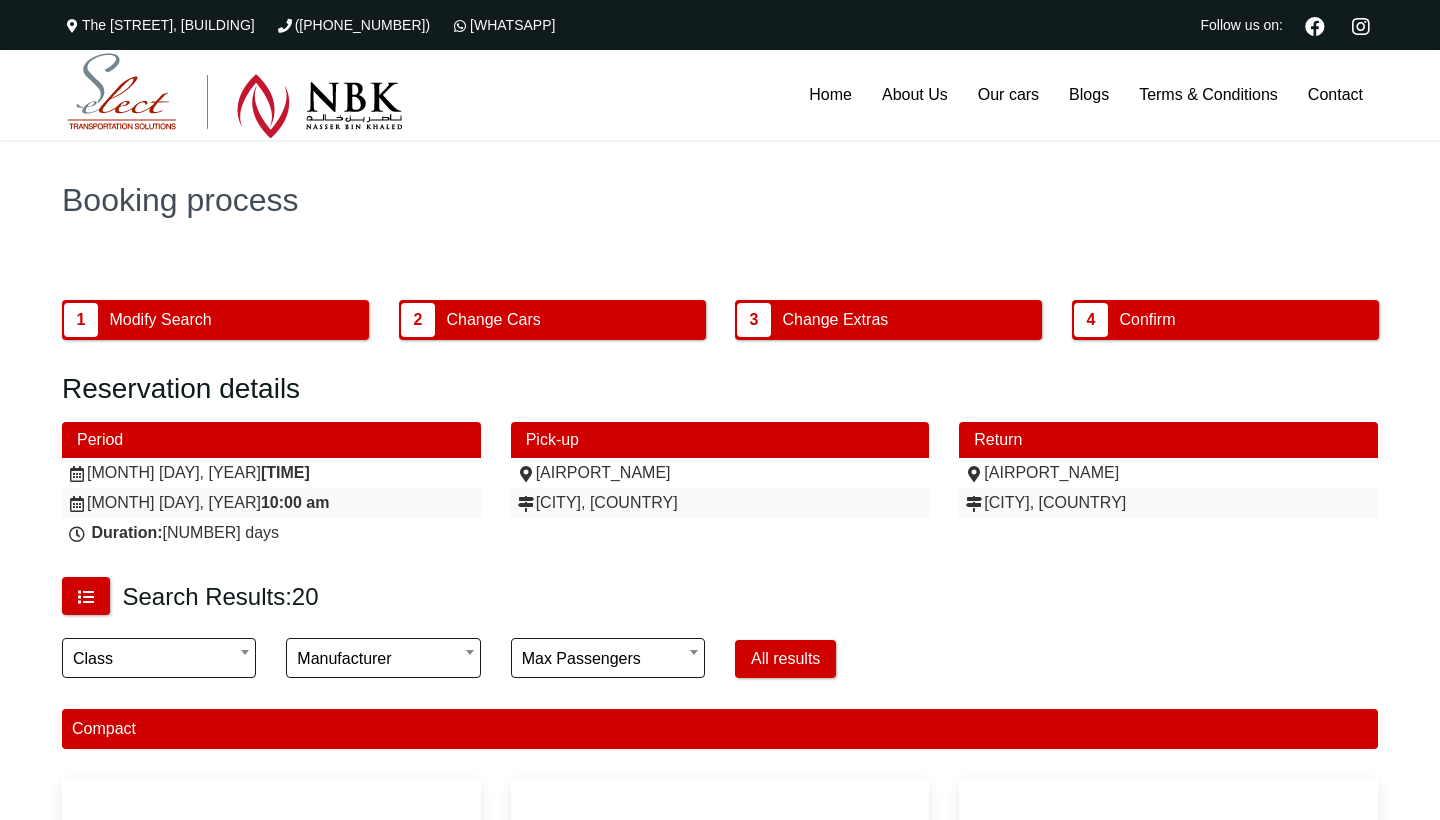 click on "Search Results:
20" at bounding box center (495, 597) 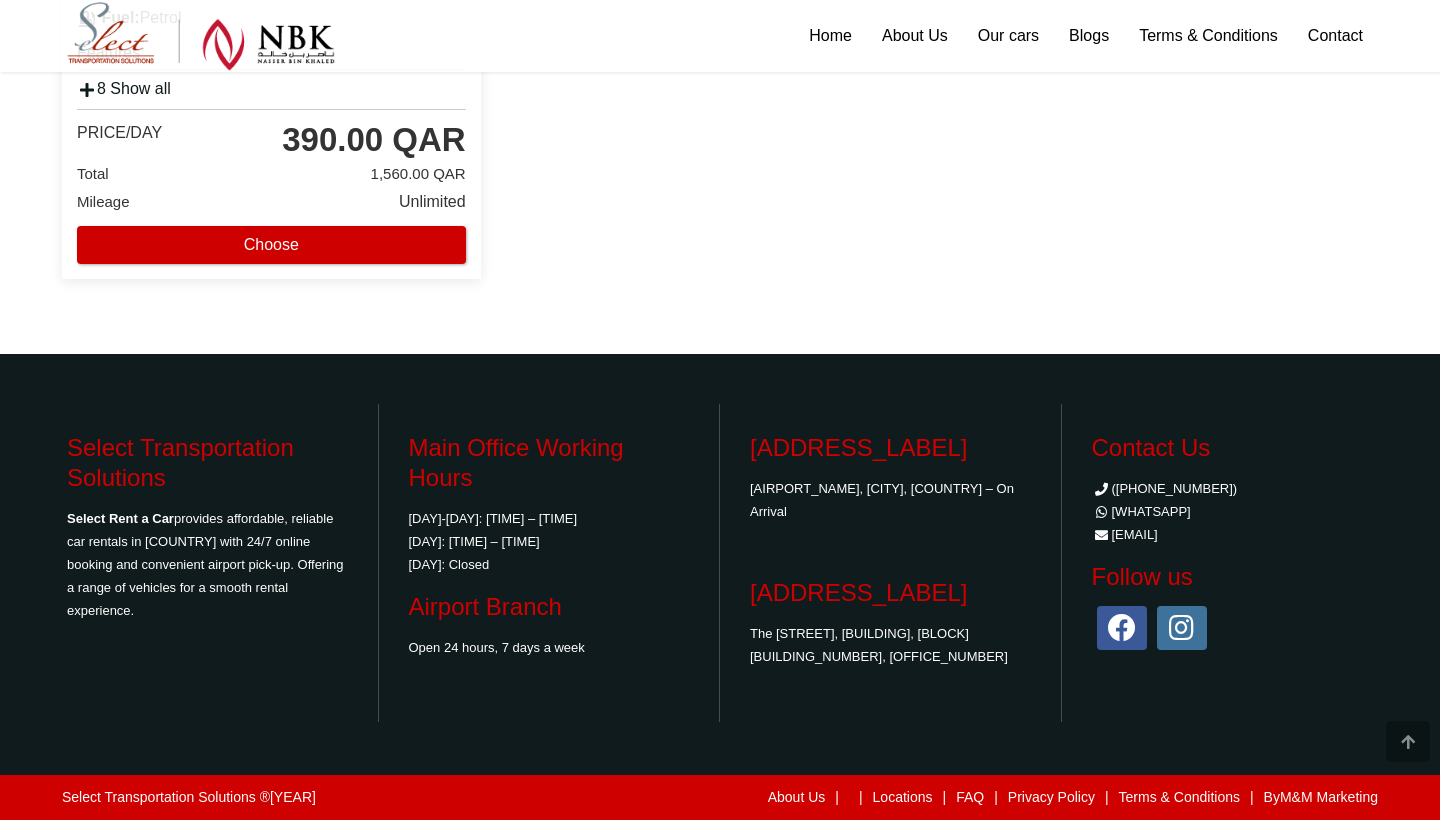 scroll, scrollTop: 5574, scrollLeft: 0, axis: vertical 